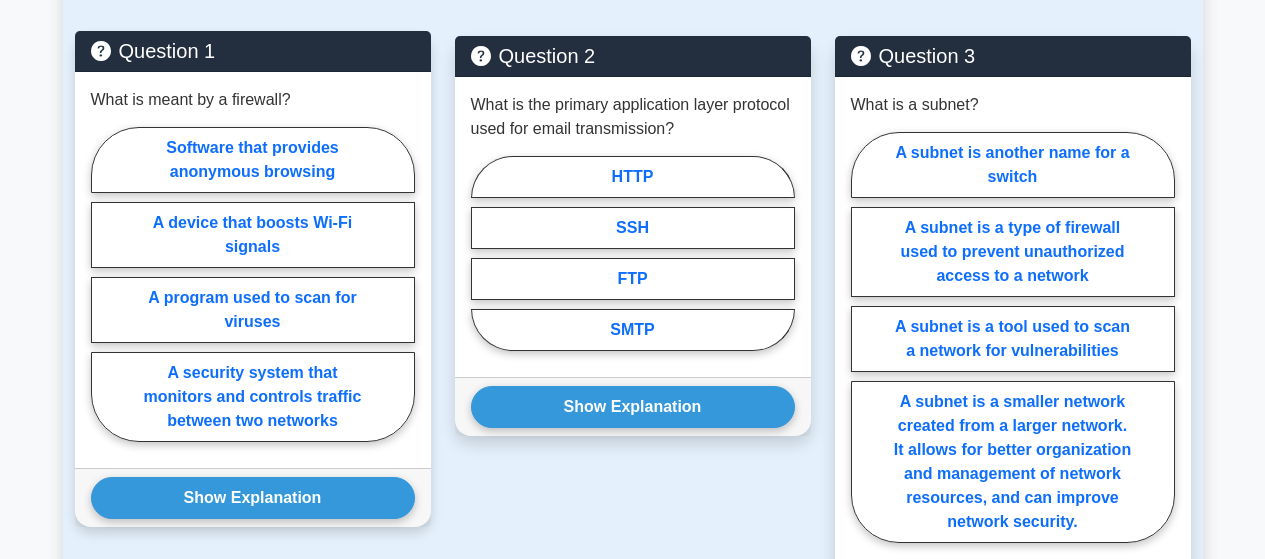 scroll, scrollTop: 1556, scrollLeft: 0, axis: vertical 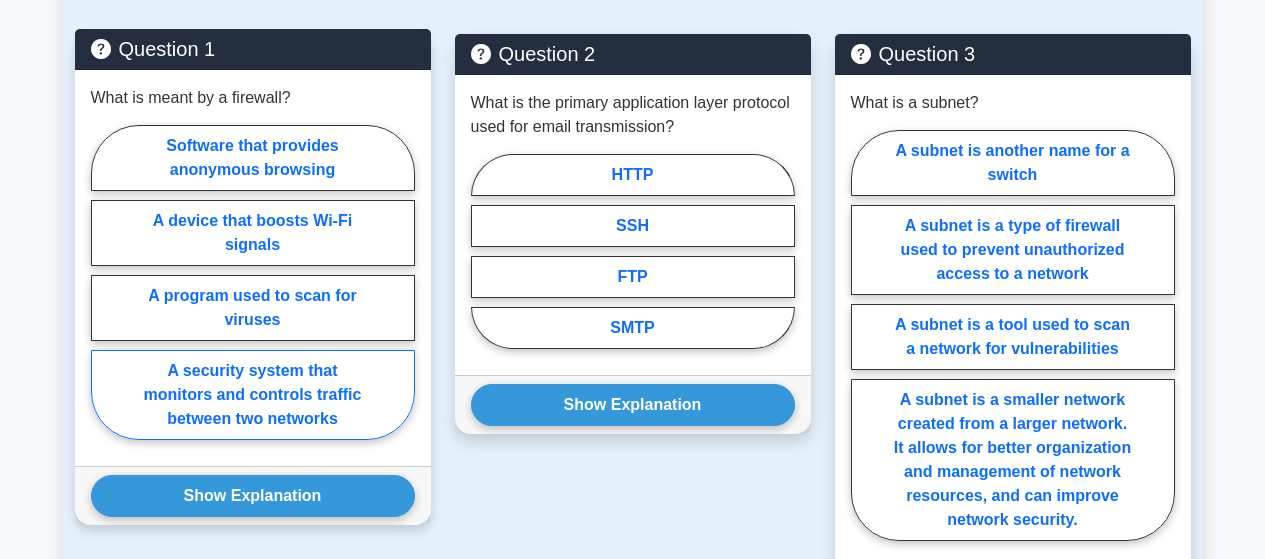 click on "A security system that monitors and controls traffic between two networks" at bounding box center [253, 395] 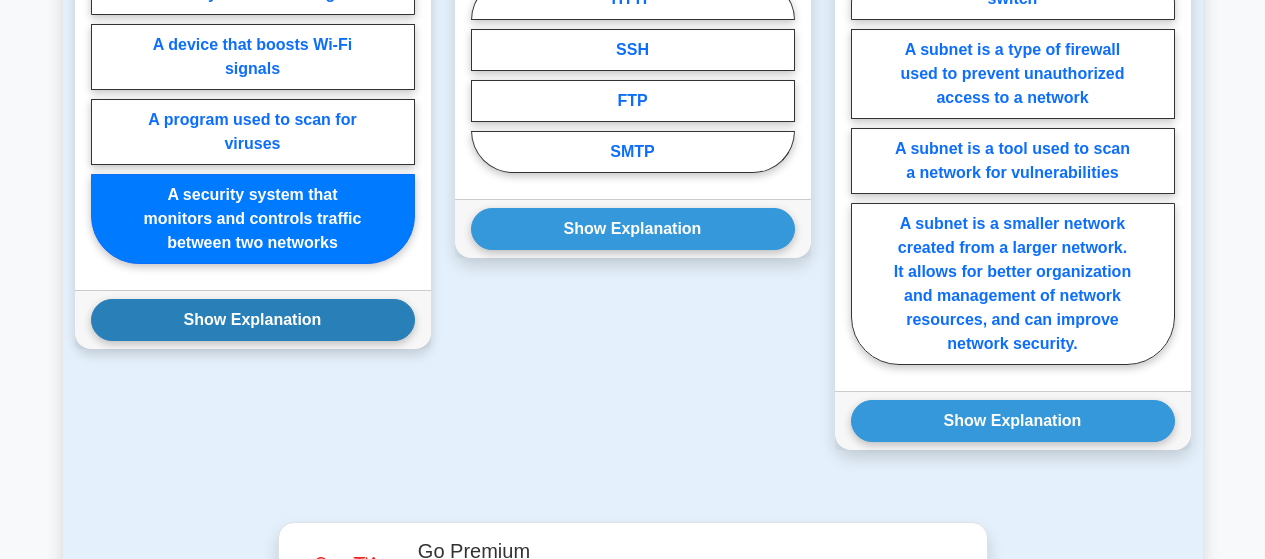 scroll, scrollTop: 1733, scrollLeft: 0, axis: vertical 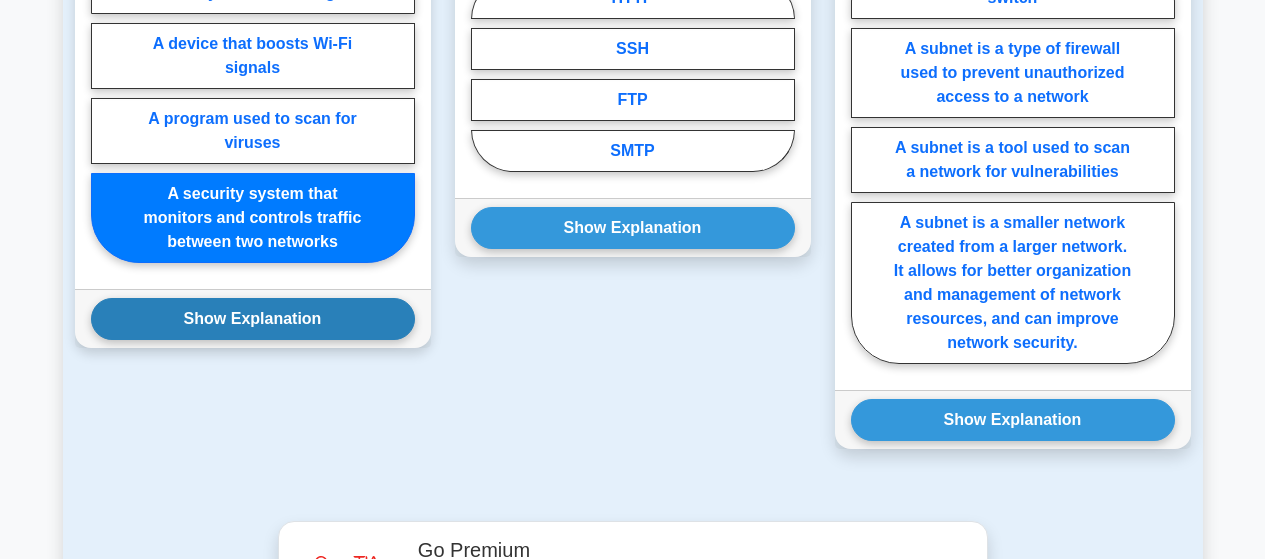 click on "Show Explanation" at bounding box center (253, 319) 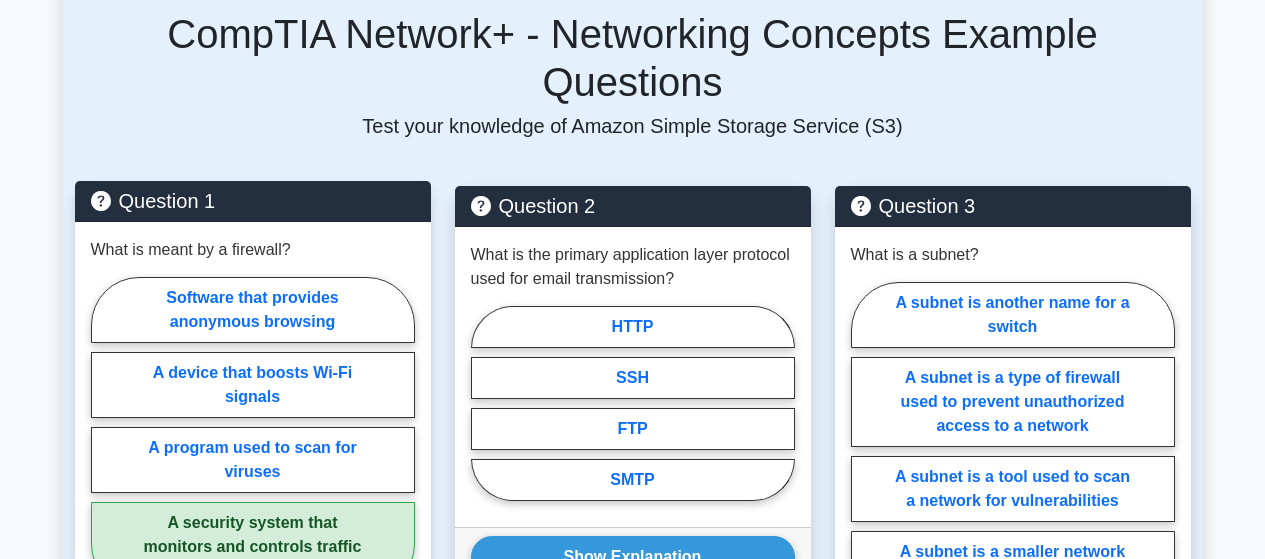 scroll, scrollTop: 1402, scrollLeft: 0, axis: vertical 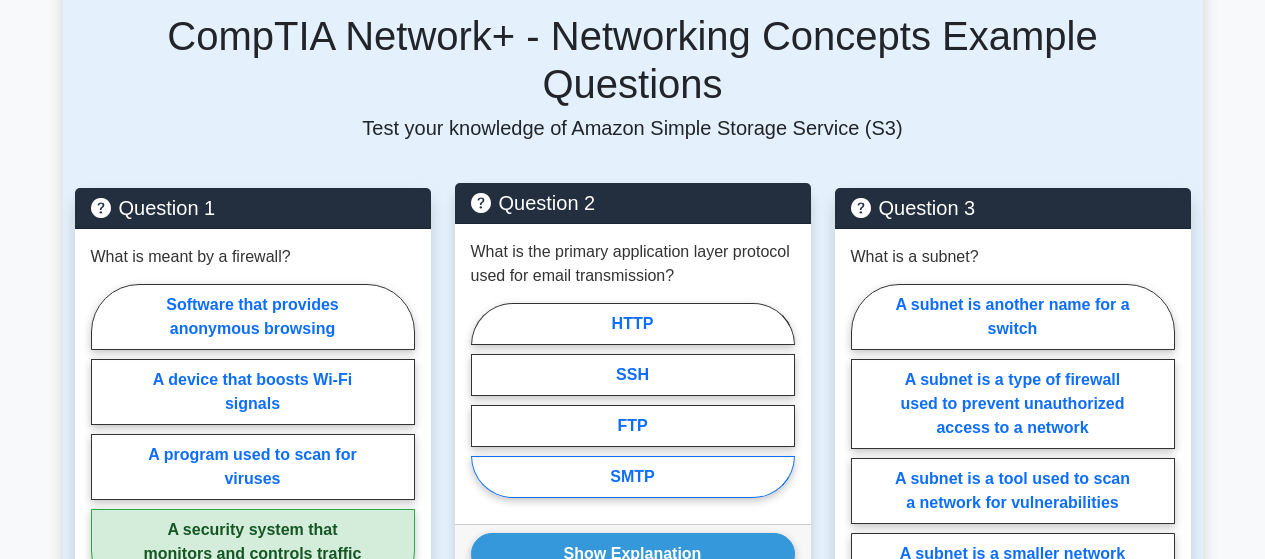 click on "SMTP" at bounding box center (633, 477) 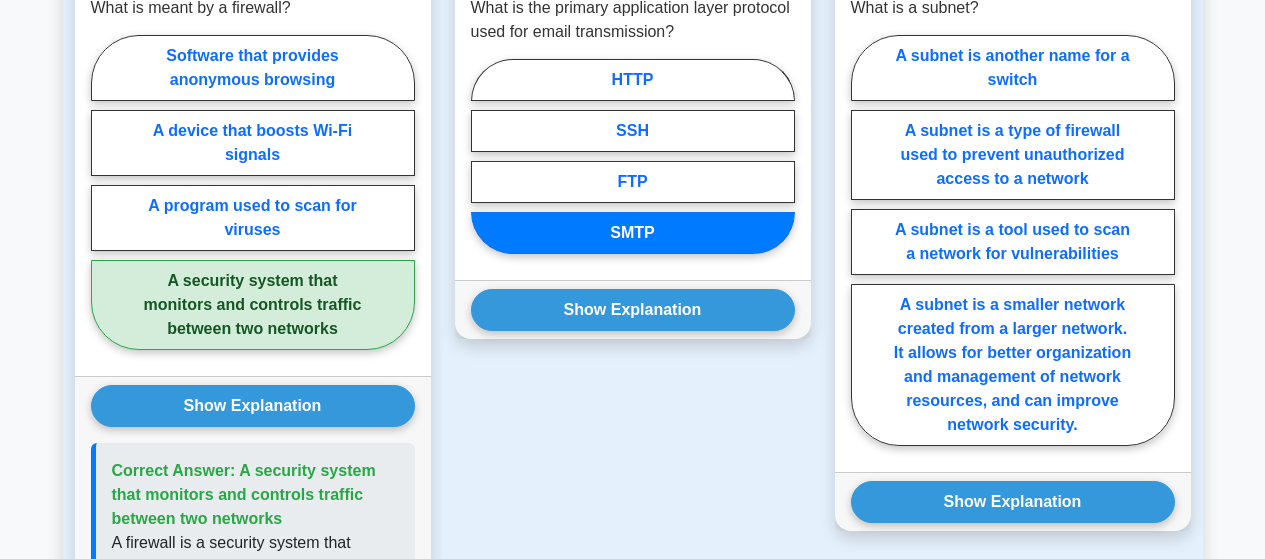 scroll, scrollTop: 1654, scrollLeft: 0, axis: vertical 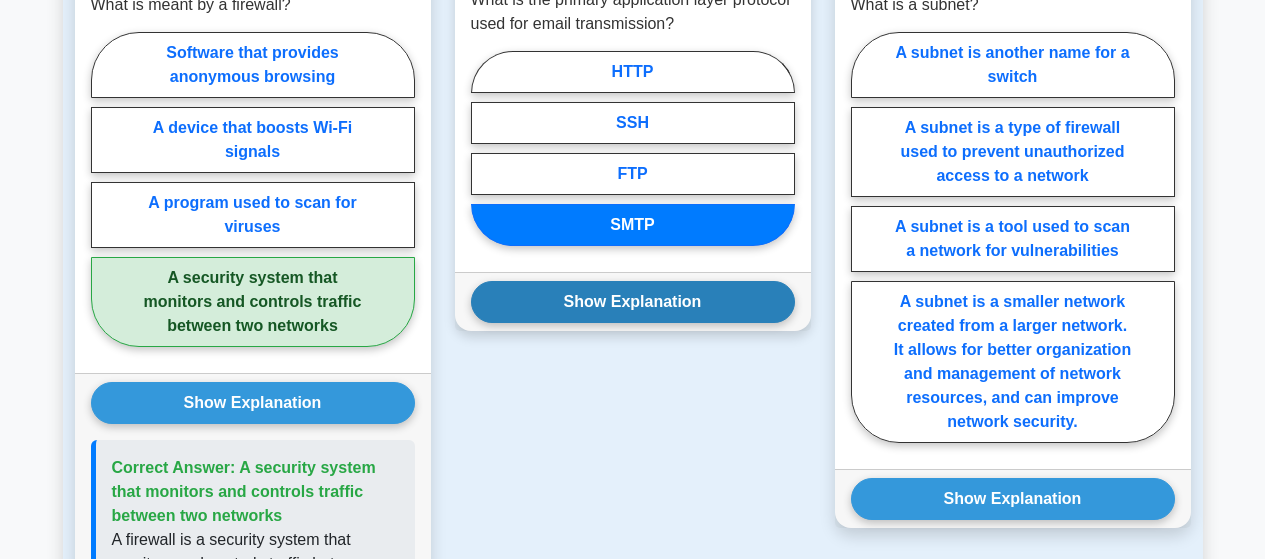 click on "Show Explanation" at bounding box center [633, 302] 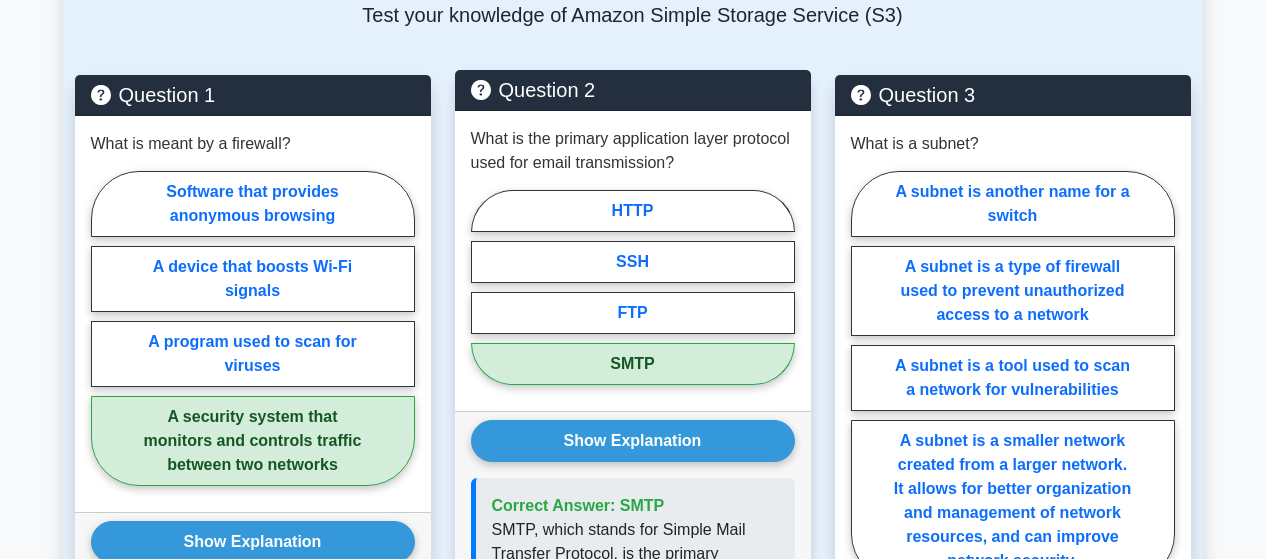 scroll, scrollTop: 1485, scrollLeft: 0, axis: vertical 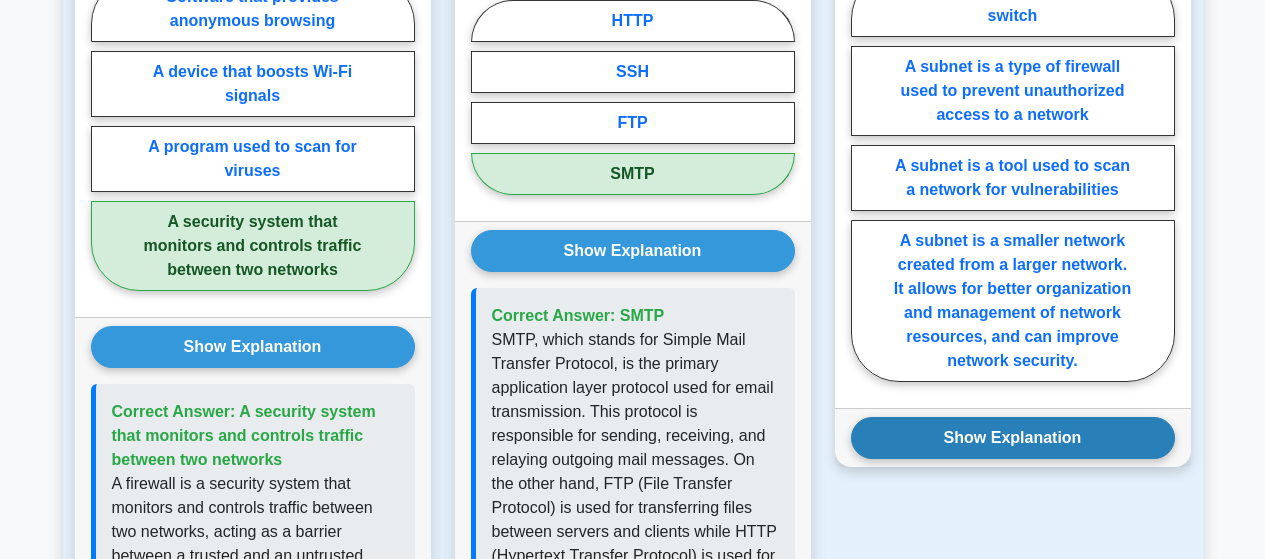 click on "Show Explanation" at bounding box center (1013, 438) 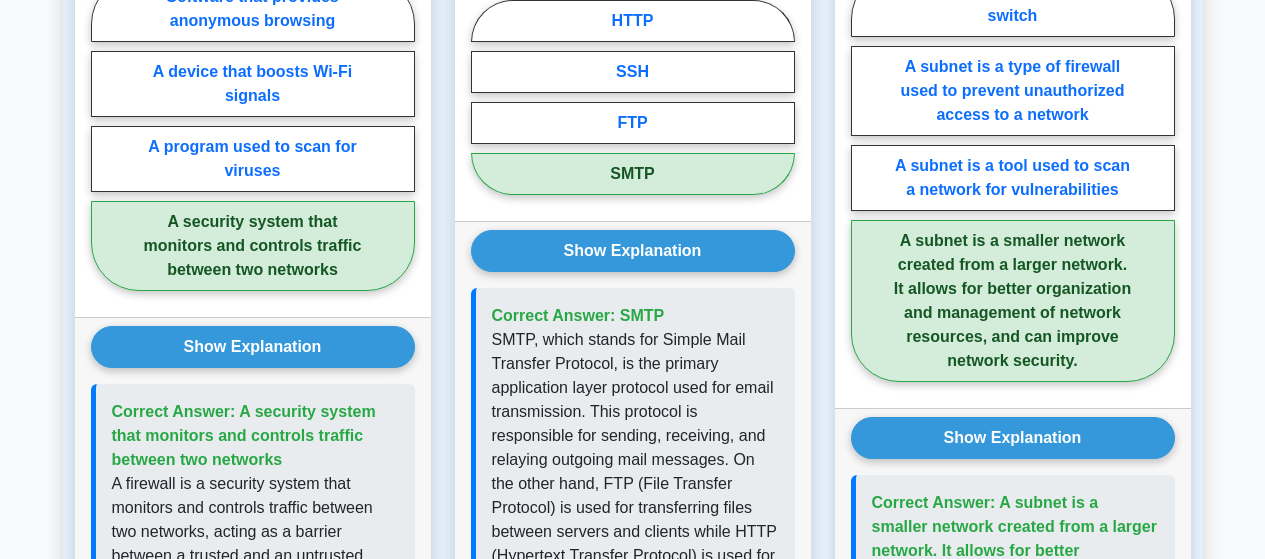 click on "A subnet is a smaller network created from a larger network. It allows for better organization and management of network resources, and can improve network security." at bounding box center (1013, 301) 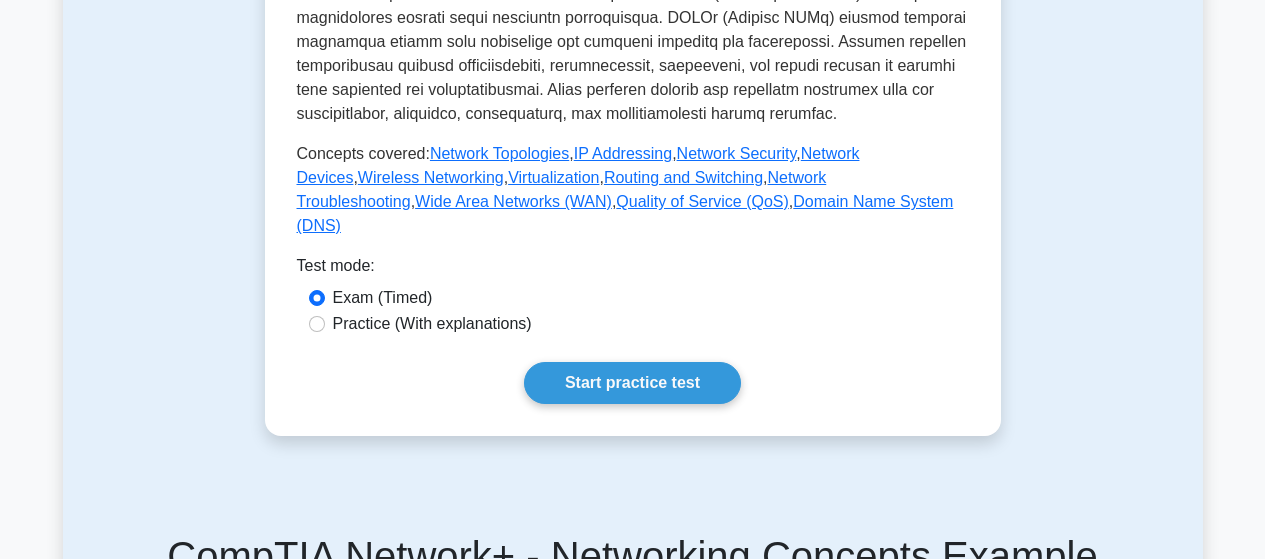 scroll, scrollTop: 866, scrollLeft: 0, axis: vertical 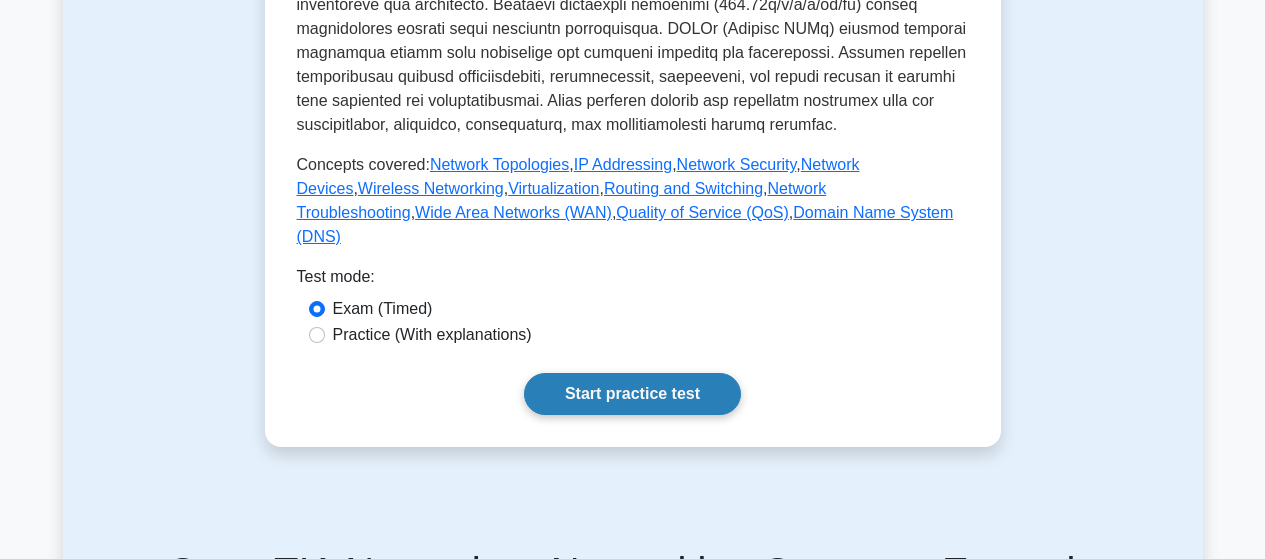 click on "Start practice test" at bounding box center (632, 394) 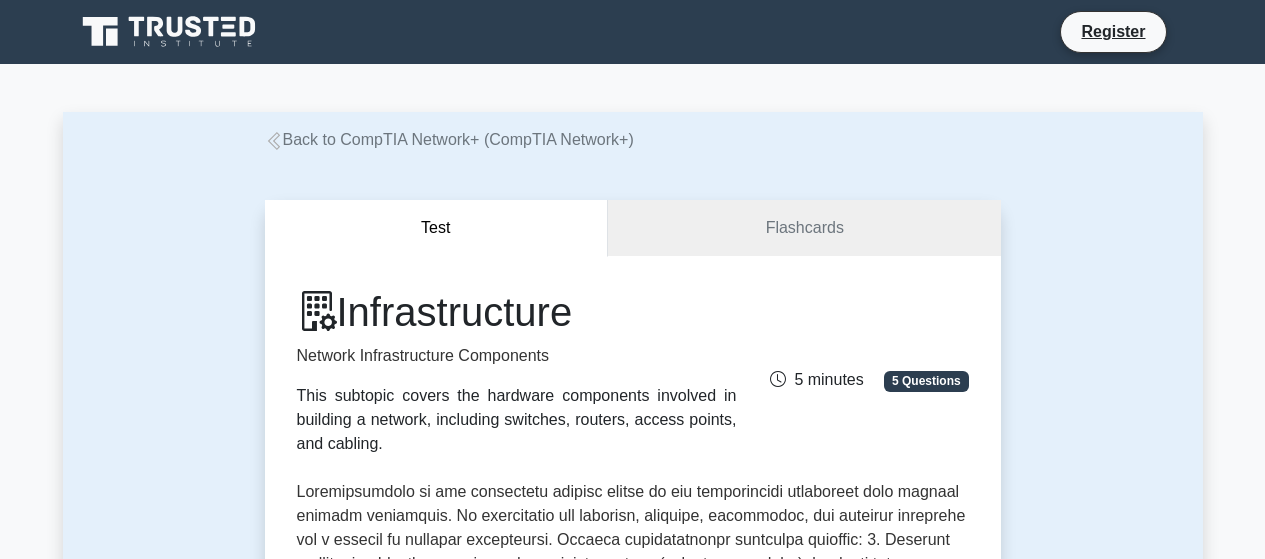 scroll, scrollTop: 0, scrollLeft: 0, axis: both 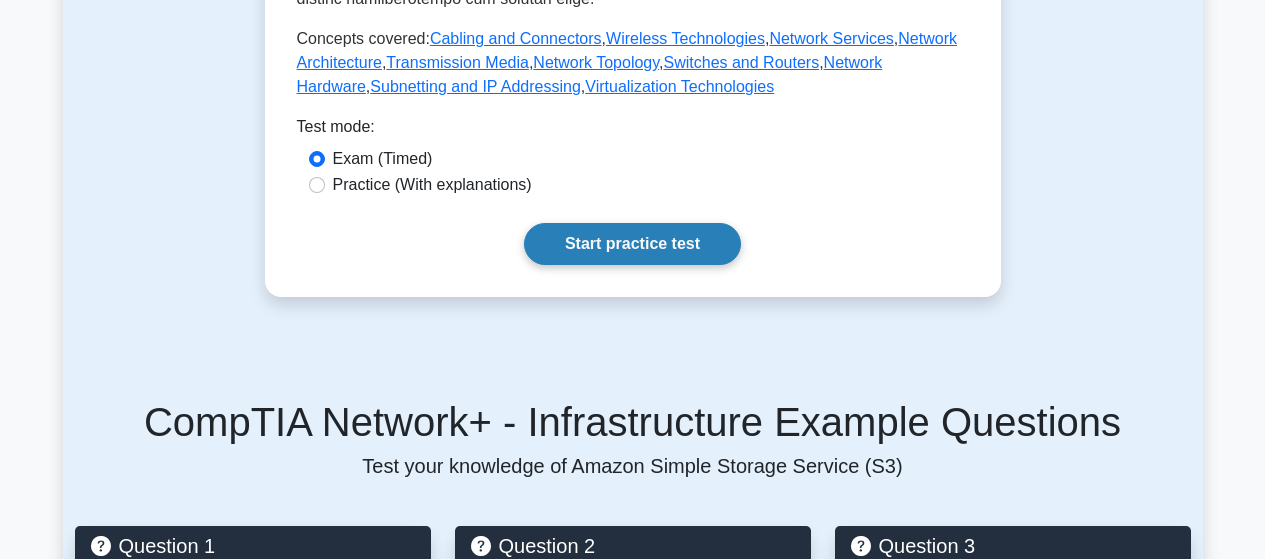 click on "Start practice test" at bounding box center (632, 244) 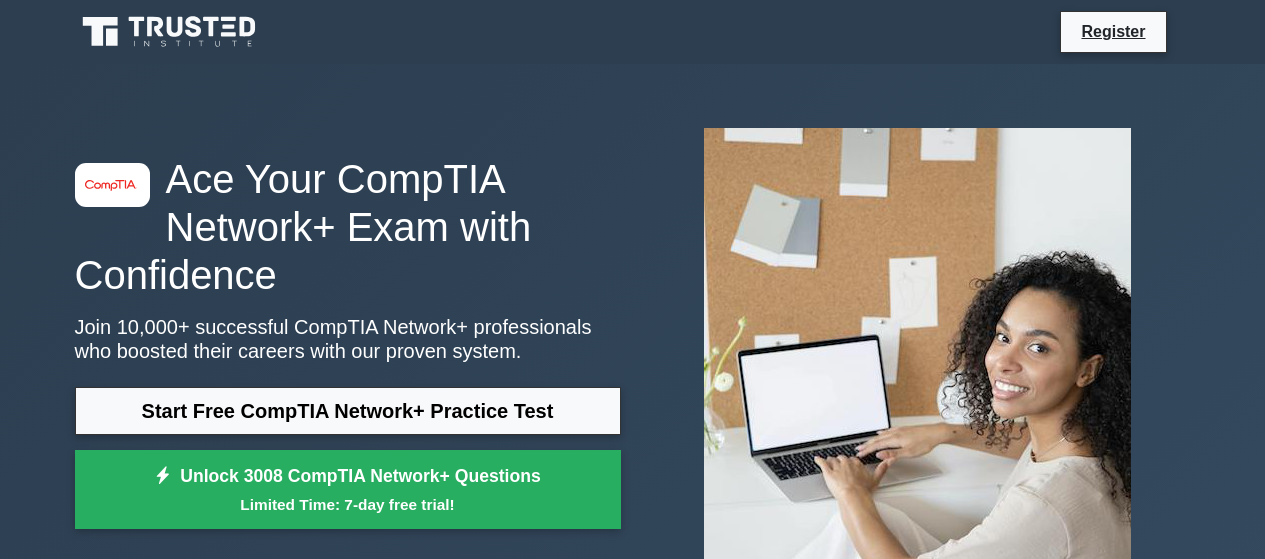 scroll, scrollTop: 0, scrollLeft: 0, axis: both 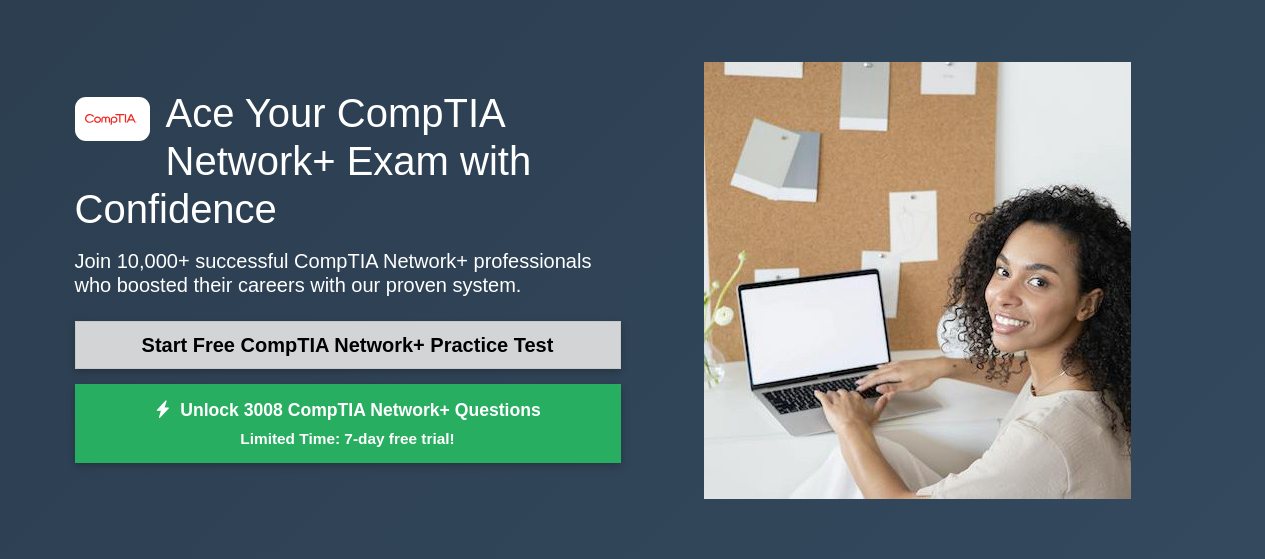 click on "Start Free CompTIA Network+ Practice Test" at bounding box center (348, 345) 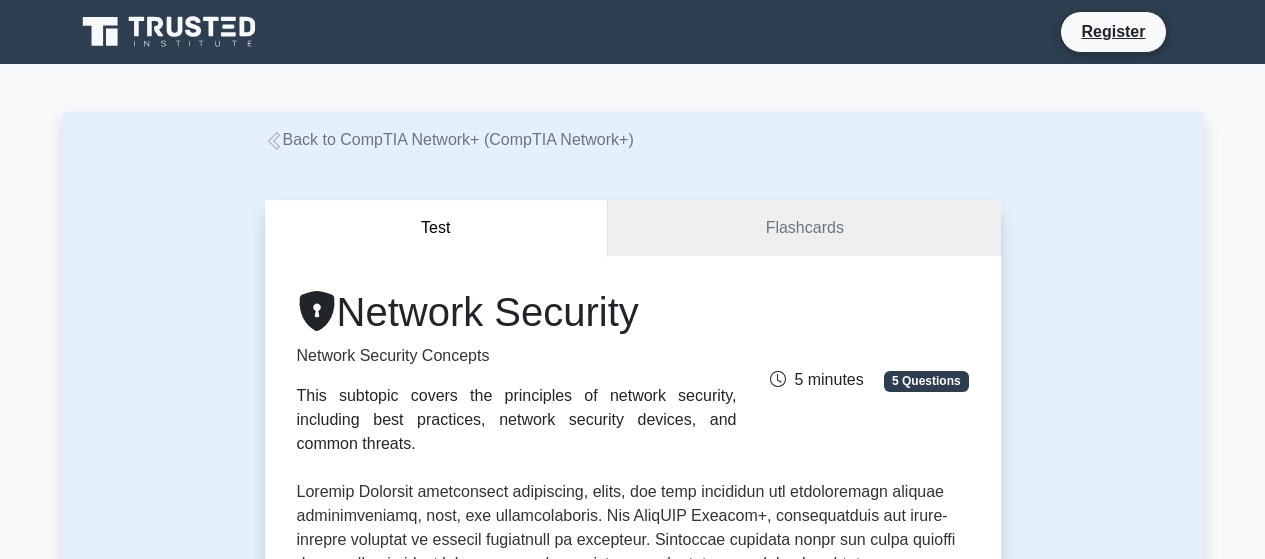 scroll, scrollTop: 0, scrollLeft: 0, axis: both 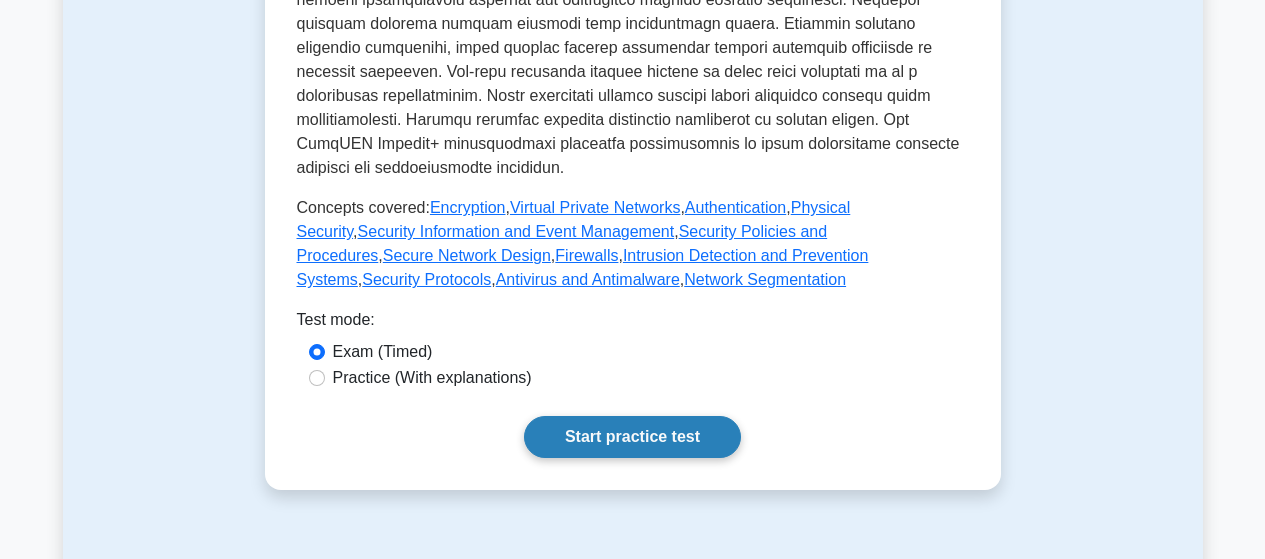 click on "Start practice test" at bounding box center (632, 437) 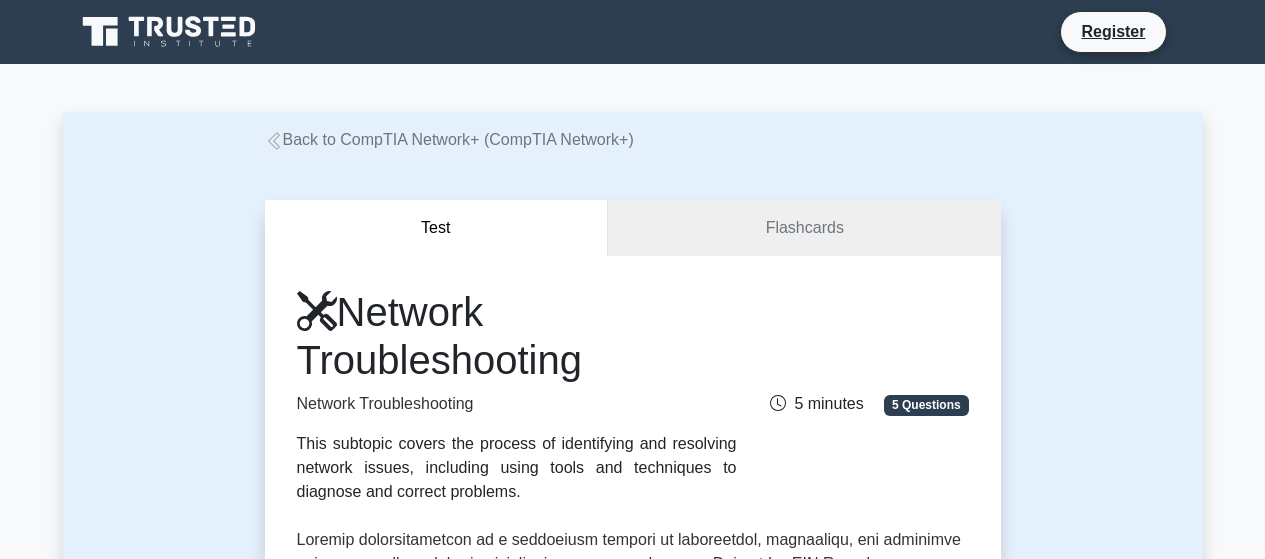 scroll, scrollTop: 0, scrollLeft: 0, axis: both 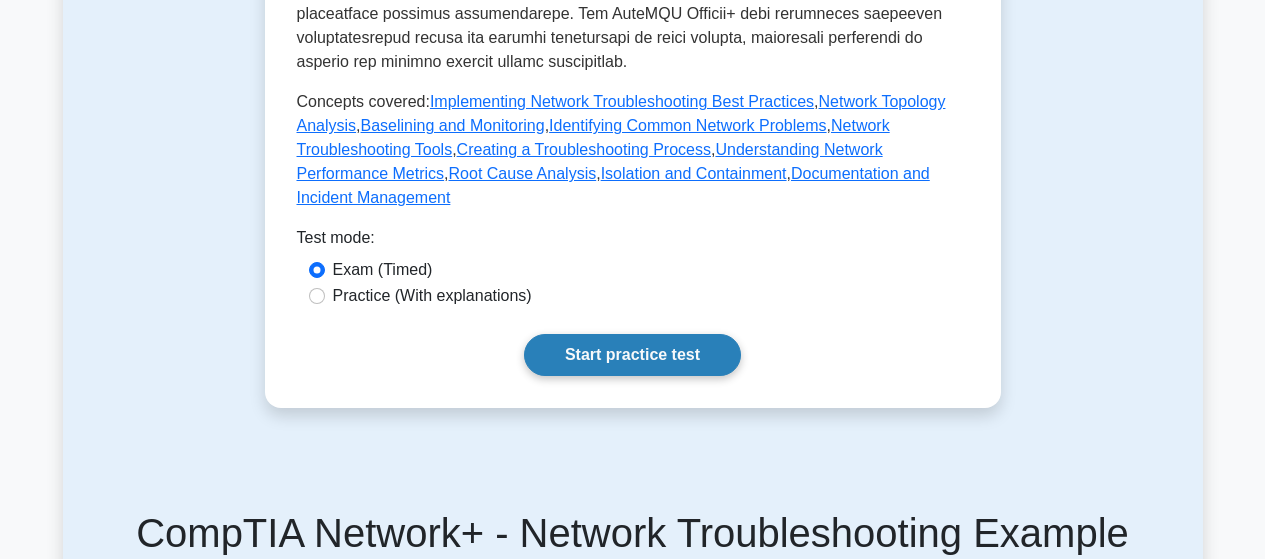 click on "Start practice test" at bounding box center (632, 355) 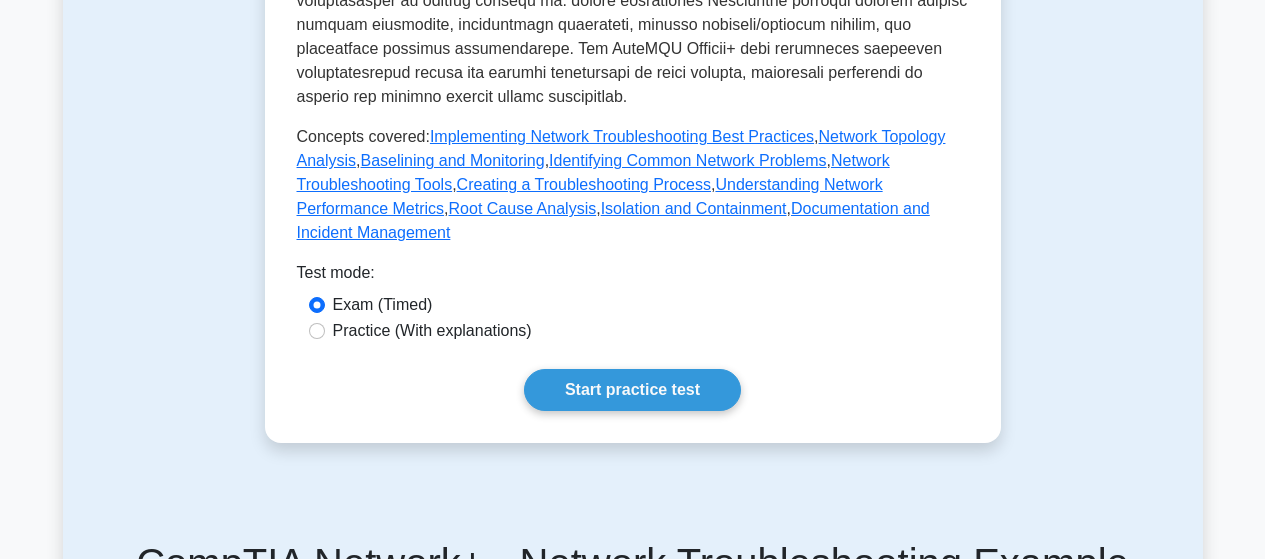 scroll, scrollTop: 940, scrollLeft: 0, axis: vertical 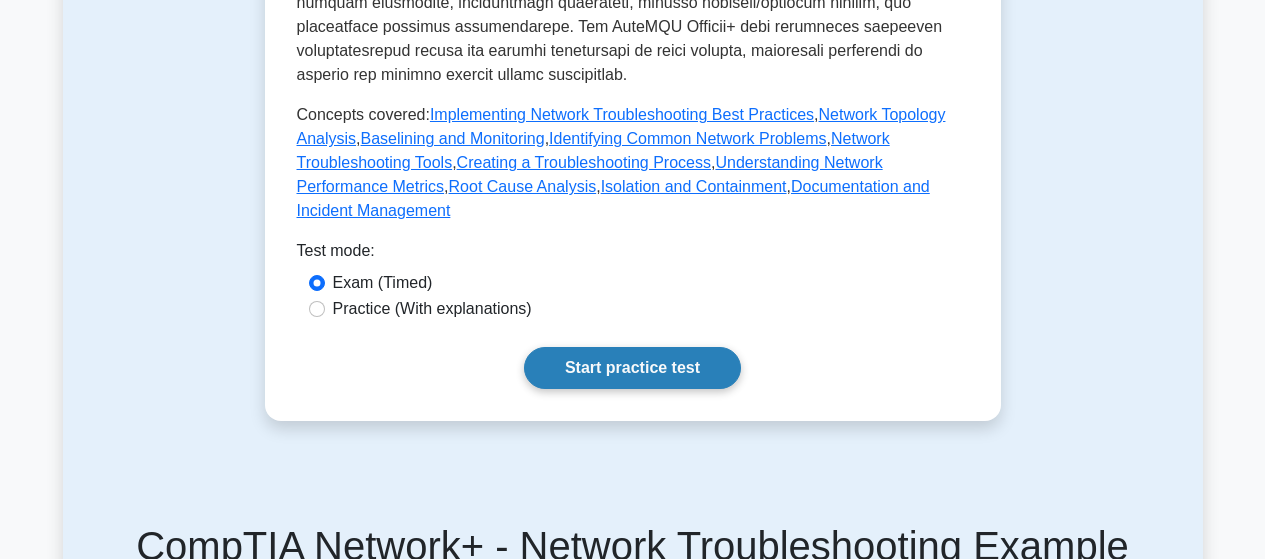 click on "Start practice test" at bounding box center (632, 368) 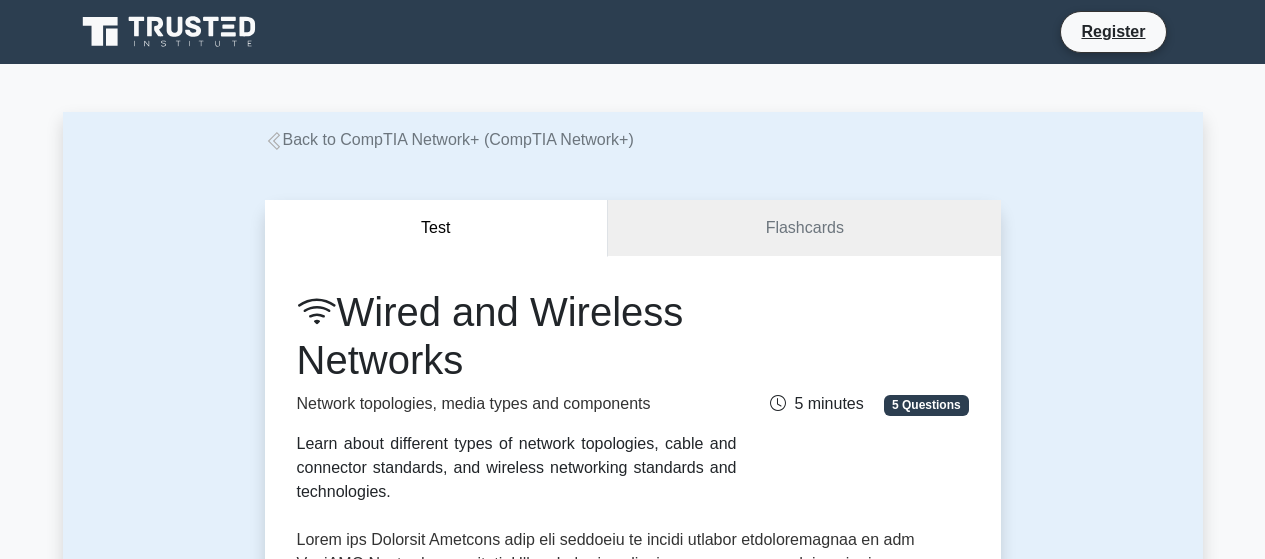 scroll, scrollTop: 0, scrollLeft: 0, axis: both 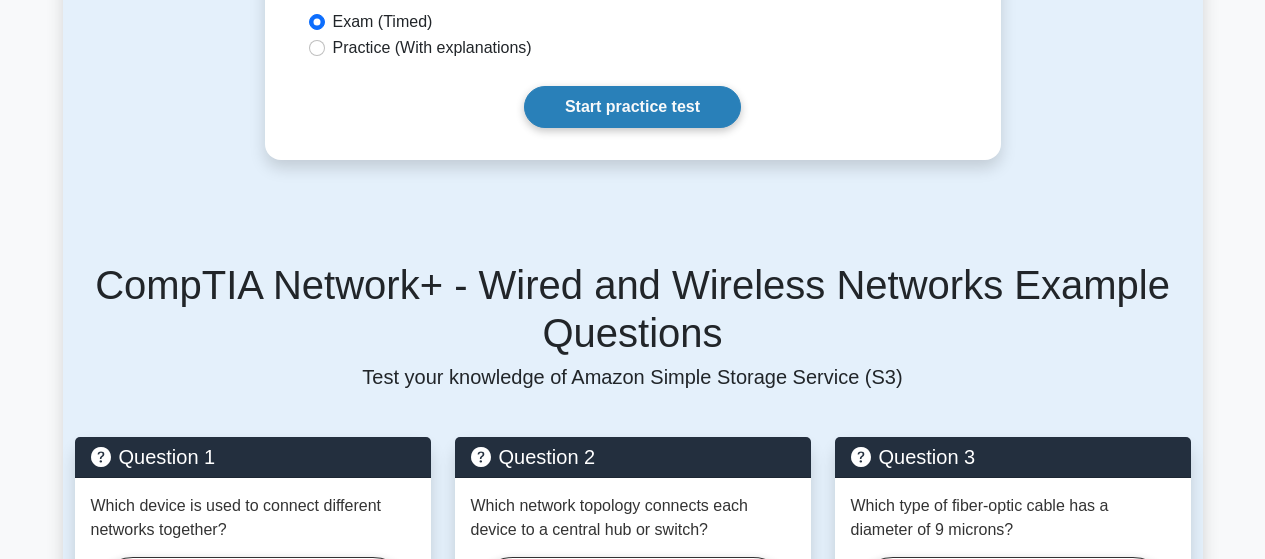 click on "Start practice test" at bounding box center [632, 107] 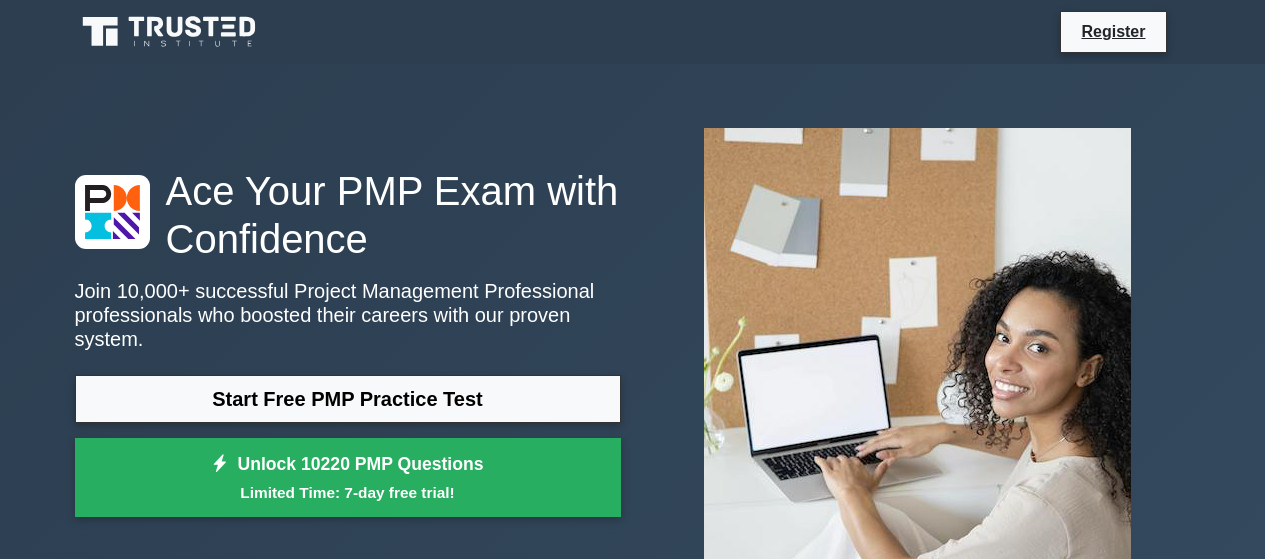 scroll, scrollTop: 0, scrollLeft: 0, axis: both 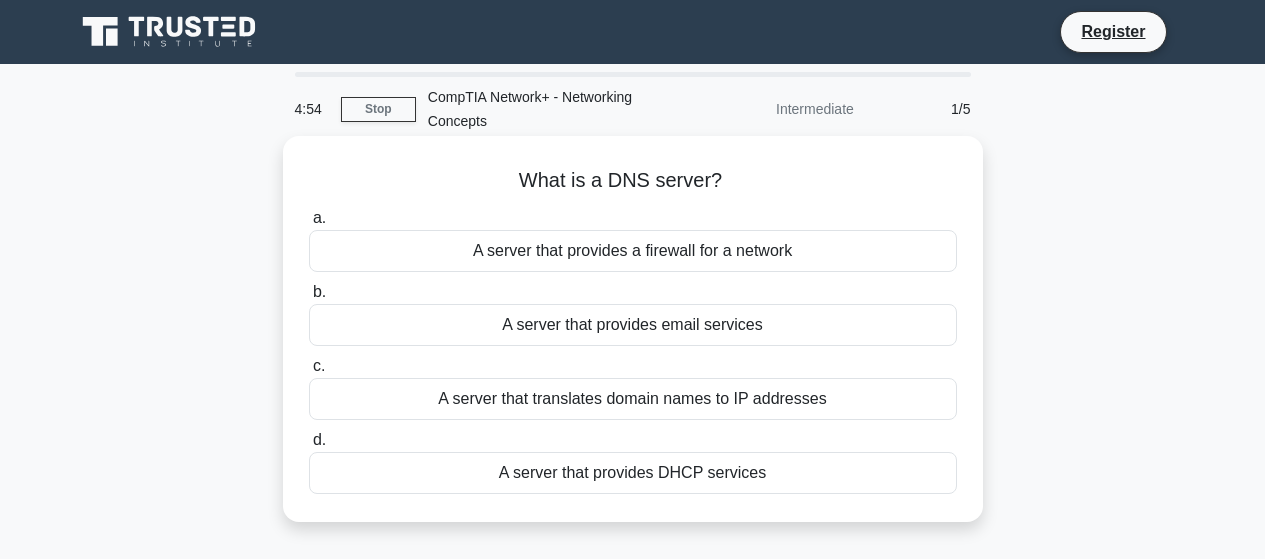 click on "A server that translates domain names to IP addresses" at bounding box center (633, 399) 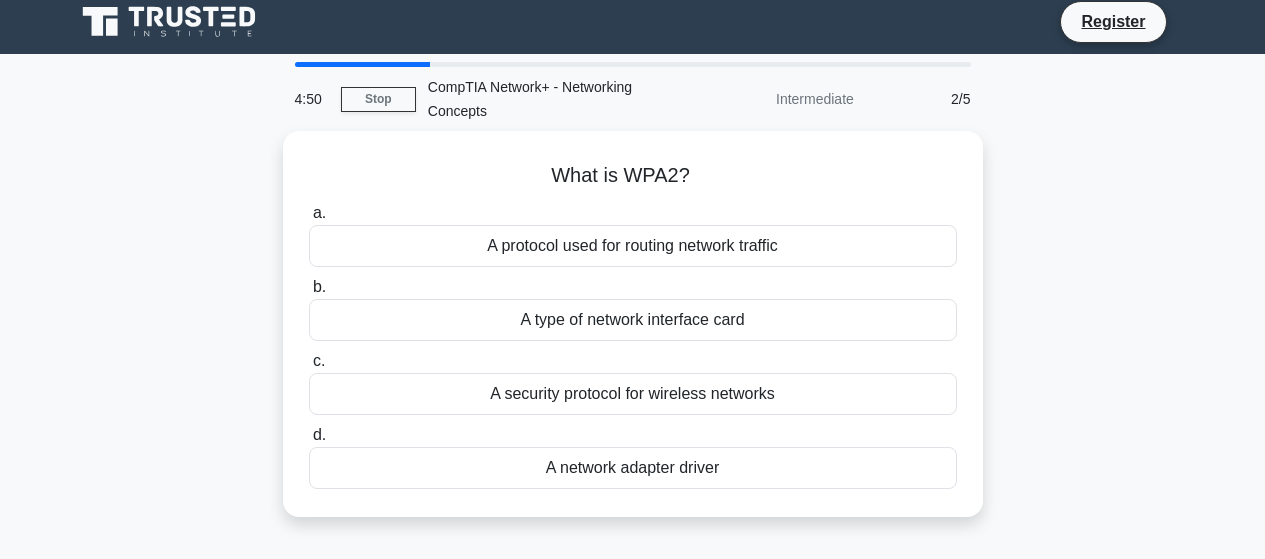 scroll, scrollTop: 8, scrollLeft: 0, axis: vertical 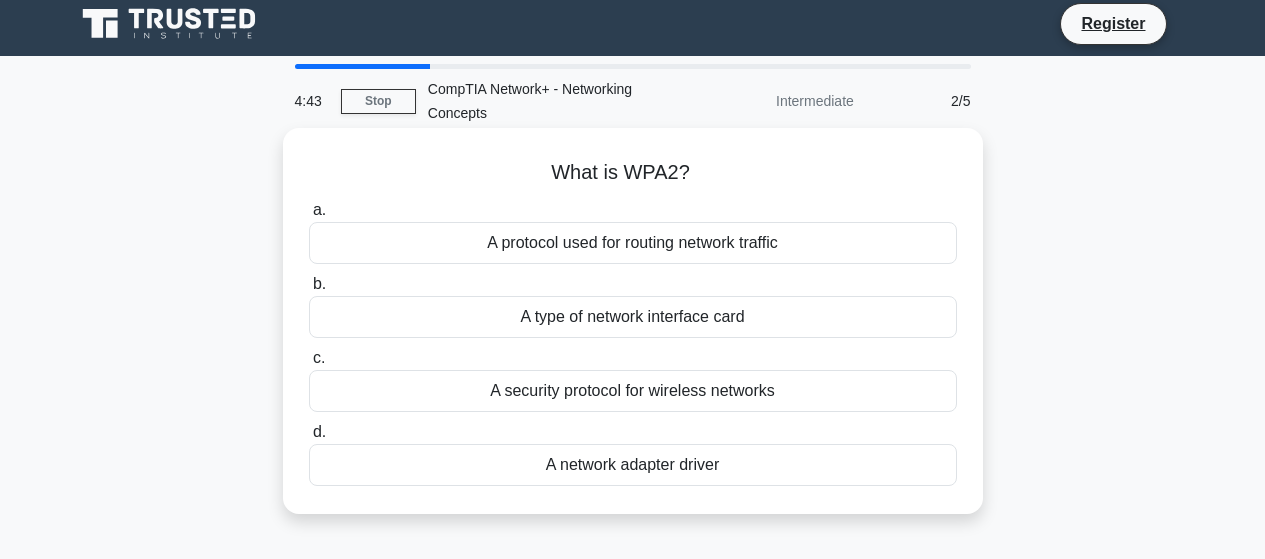 click on "A security protocol for wireless networks" at bounding box center [633, 391] 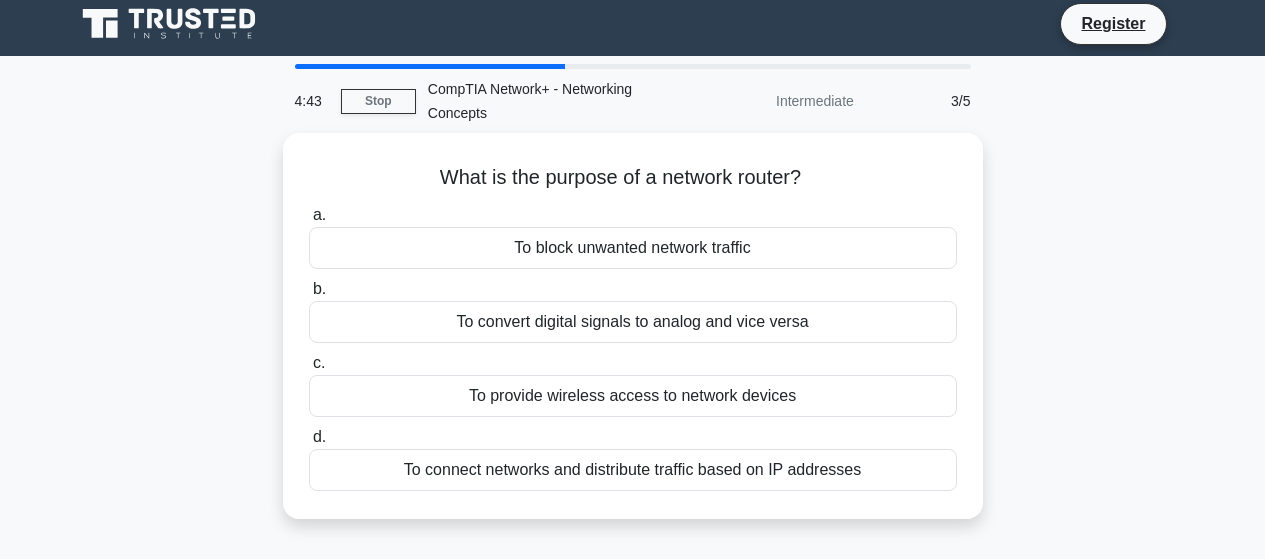 scroll, scrollTop: 0, scrollLeft: 0, axis: both 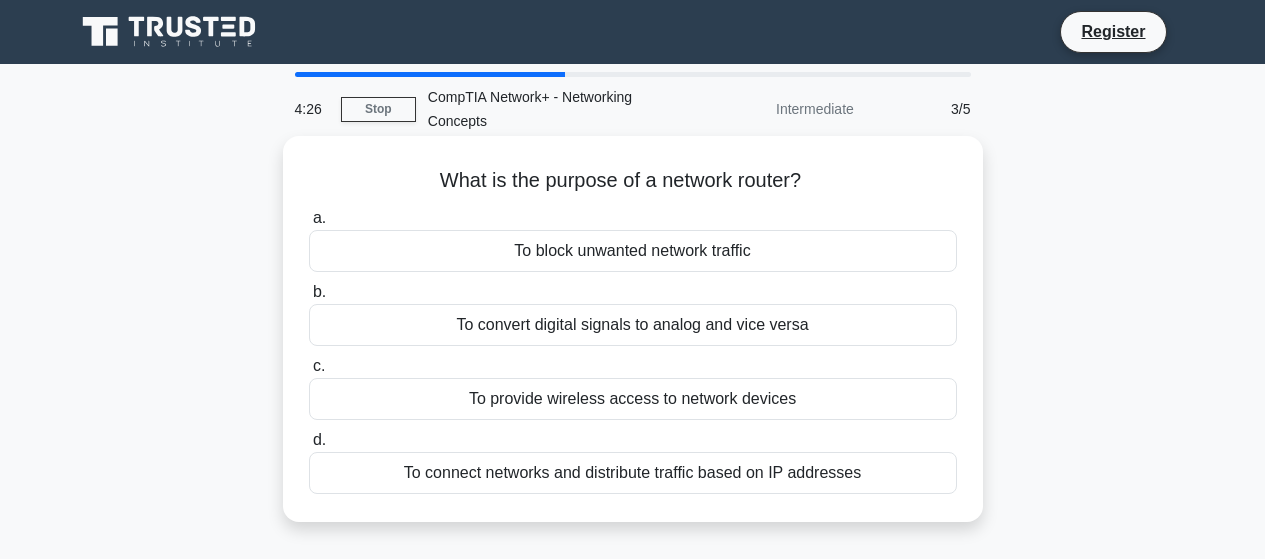 click on "To connect networks and distribute traffic based on IP addresses" at bounding box center (633, 473) 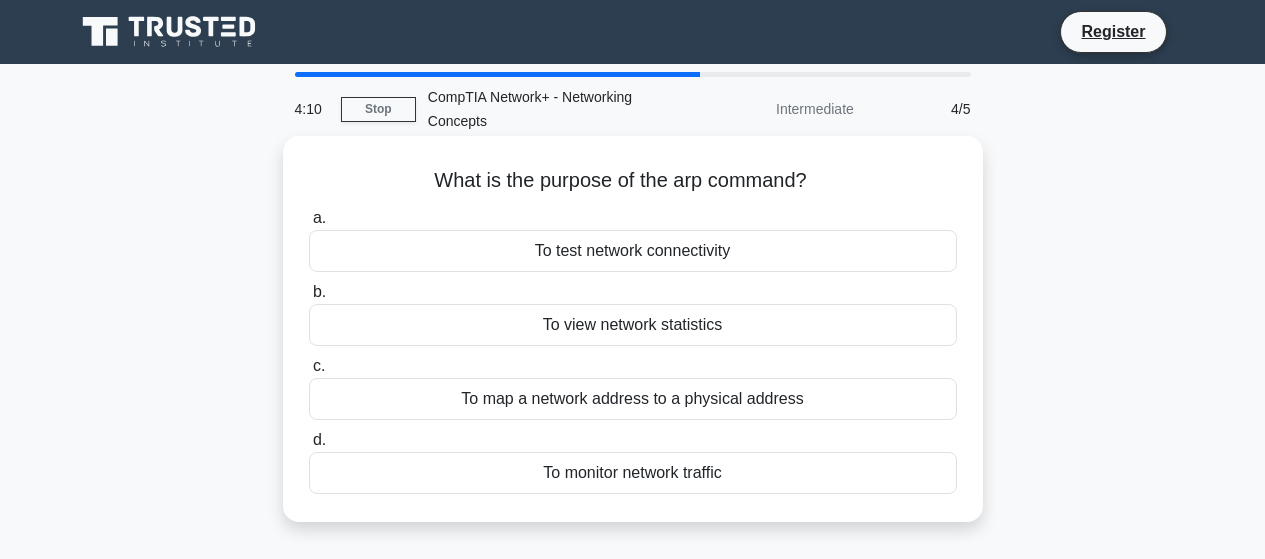 click on "To map a network address to a physical address" at bounding box center (633, 399) 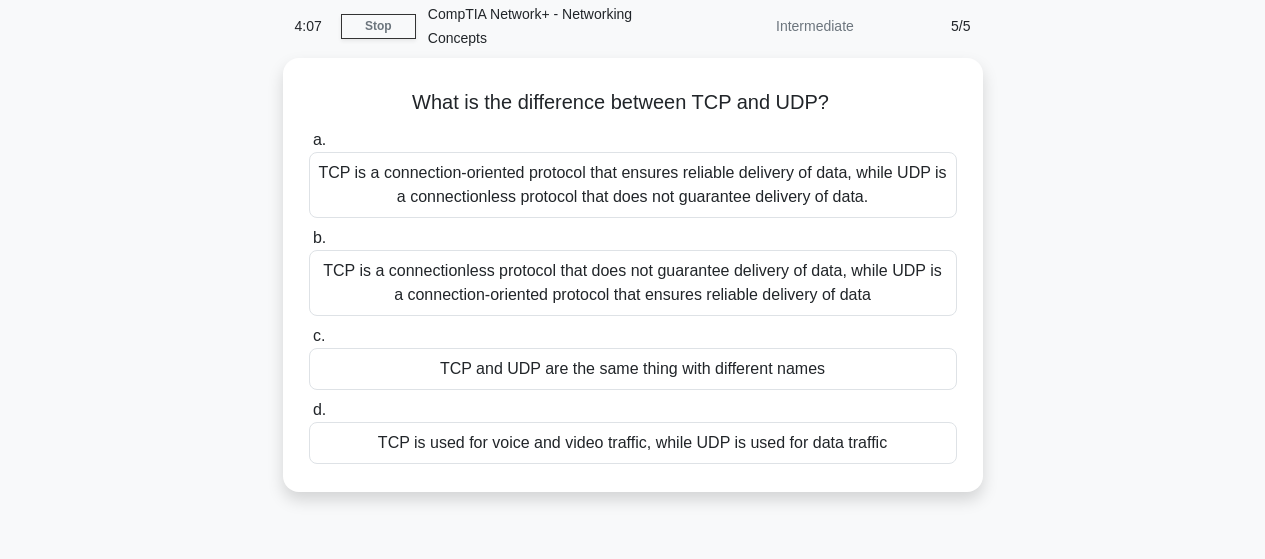 scroll, scrollTop: 86, scrollLeft: 0, axis: vertical 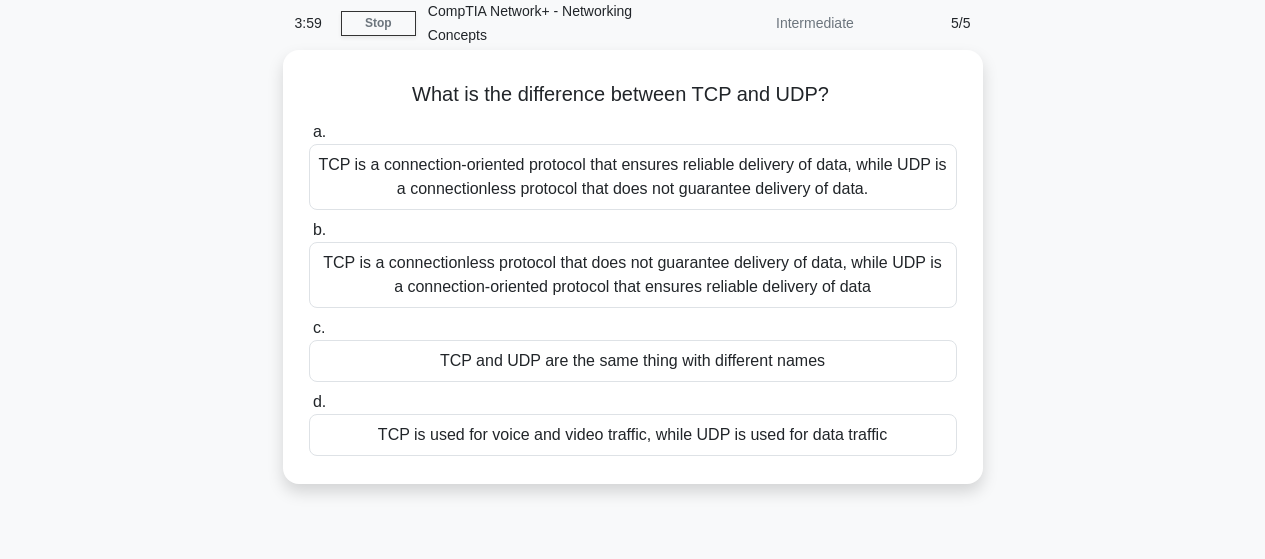 click on "TCP is a connection-oriented protocol that ensures reliable delivery of data, while UDP is a connectionless protocol that does not guarantee delivery of data." at bounding box center (633, 177) 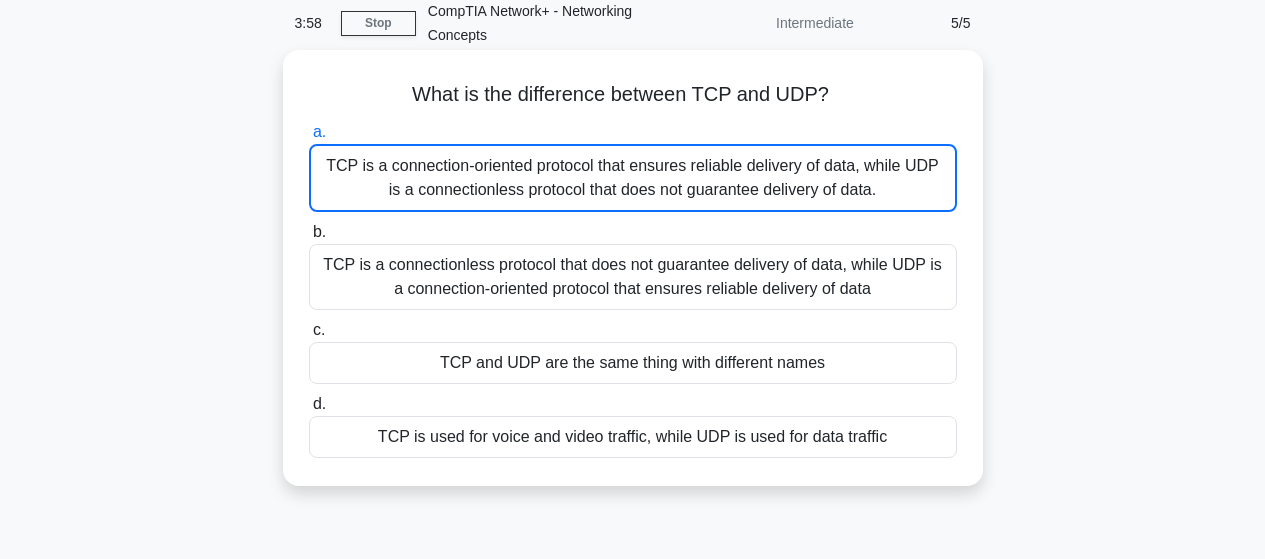 scroll, scrollTop: 0, scrollLeft: 0, axis: both 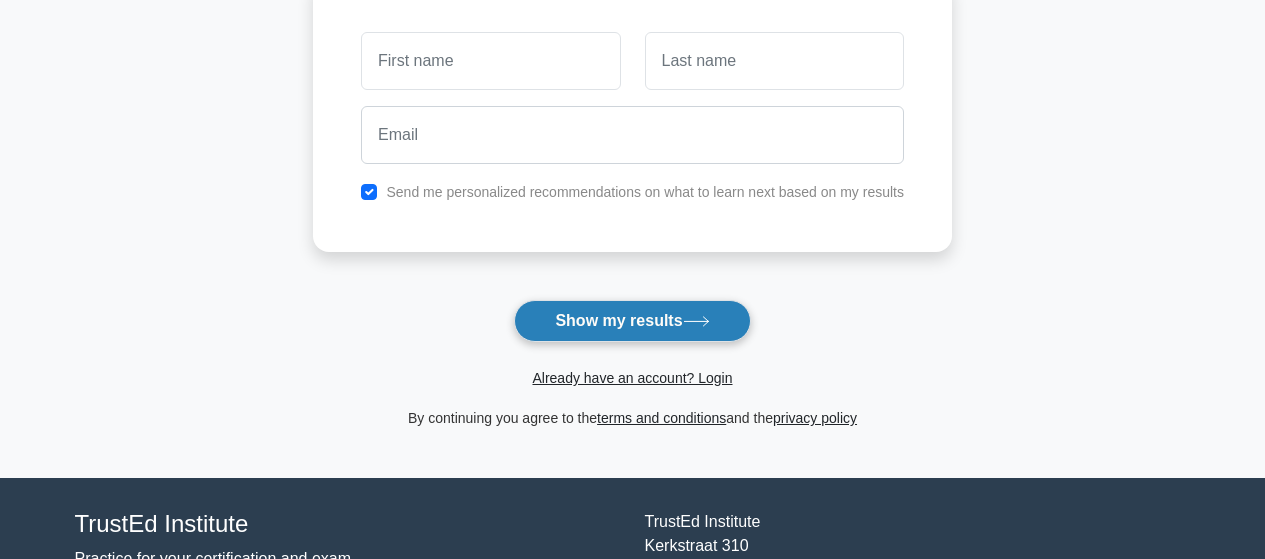 click on "Show my results" at bounding box center (632, 321) 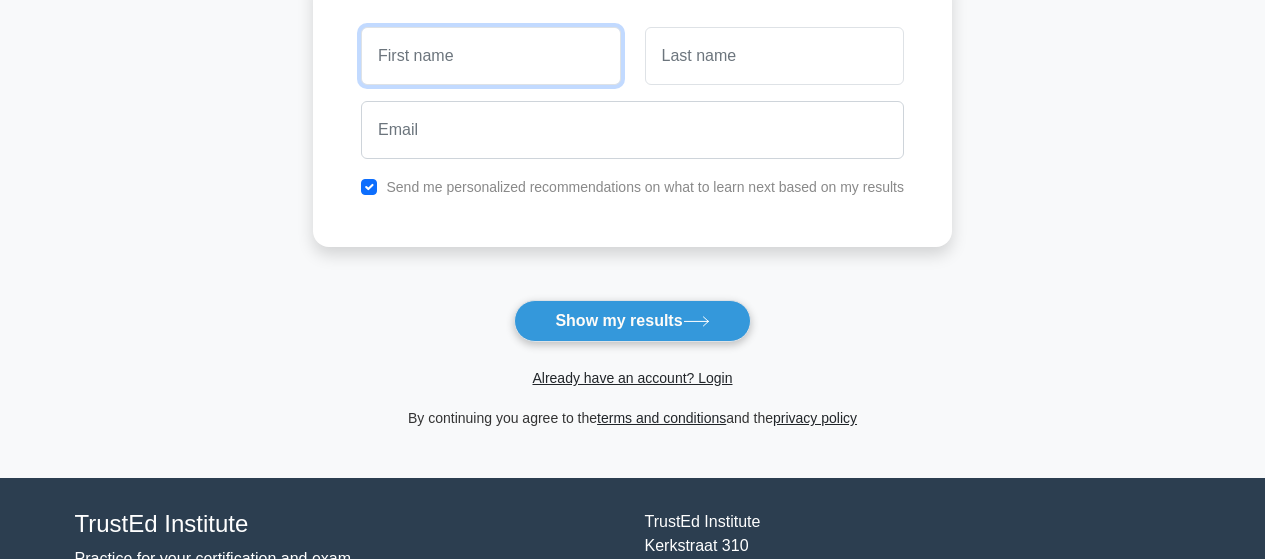 click at bounding box center [490, 56] 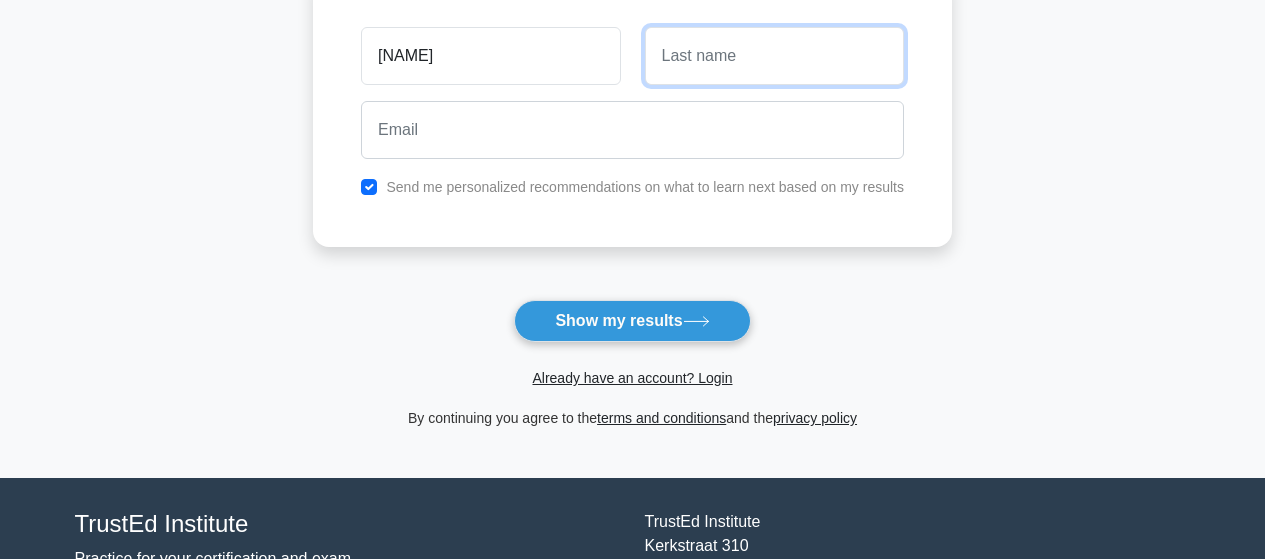 click at bounding box center [774, 56] 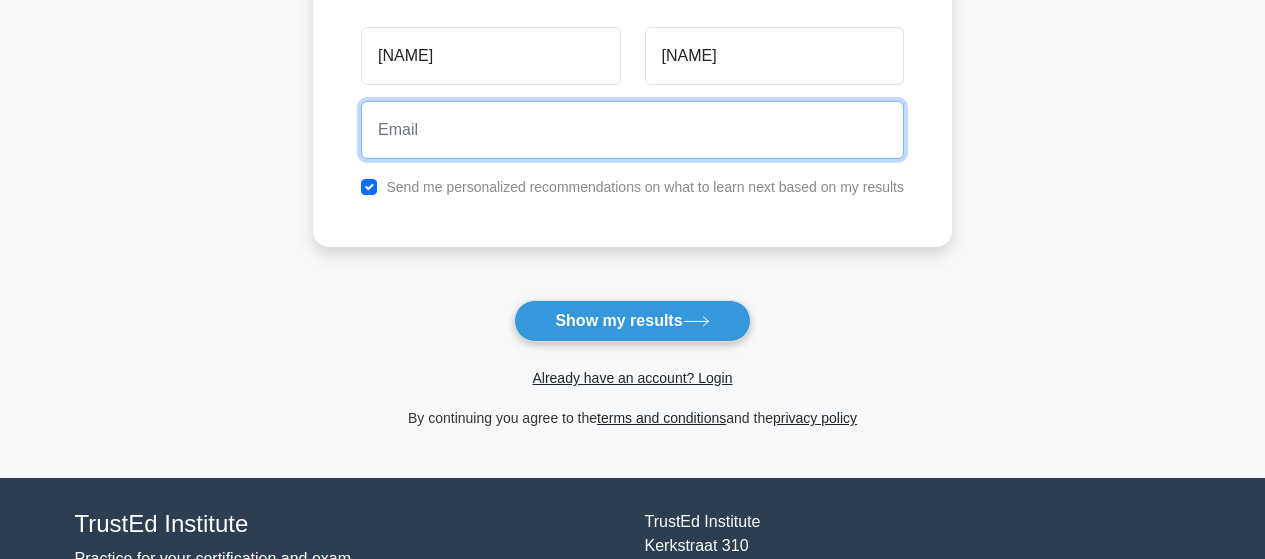 click at bounding box center (632, 130) 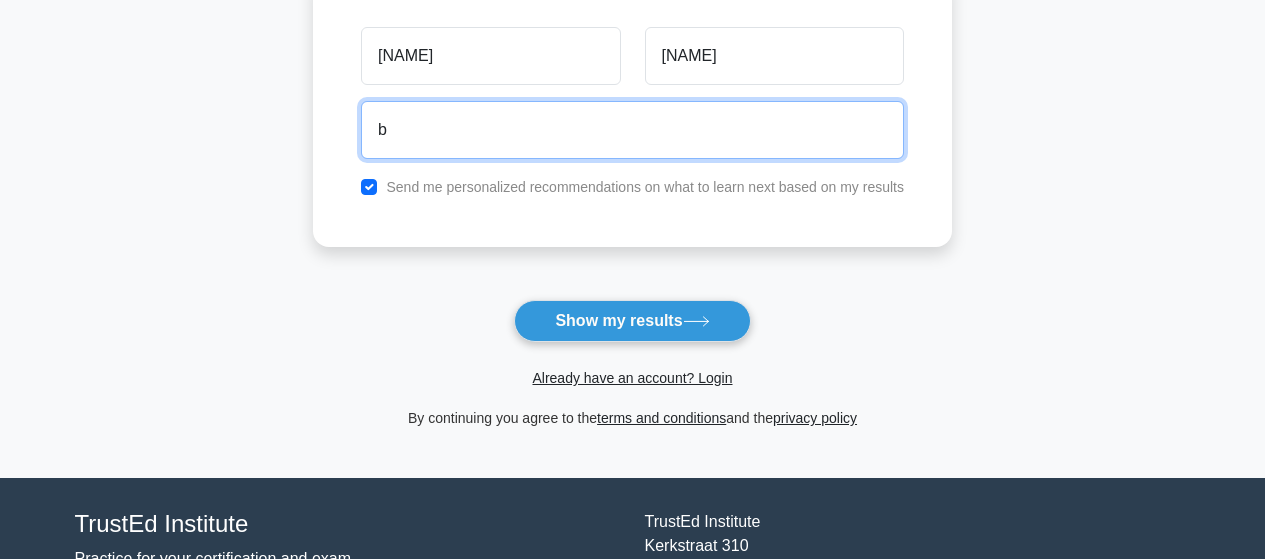 type on "[EMAIL]" 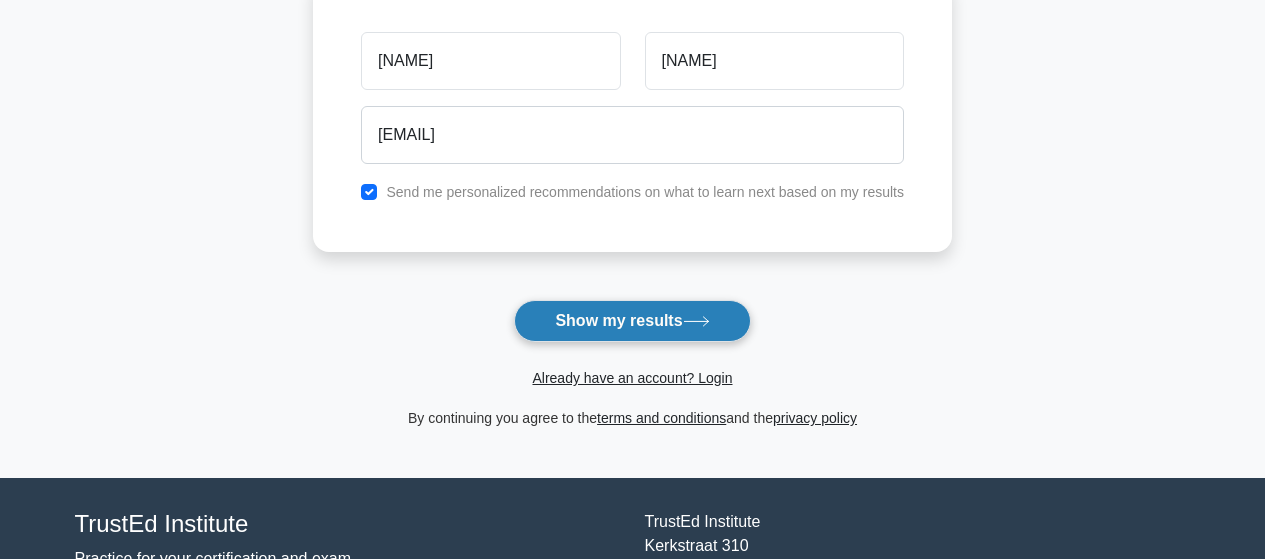 click on "Show my results" at bounding box center [632, 321] 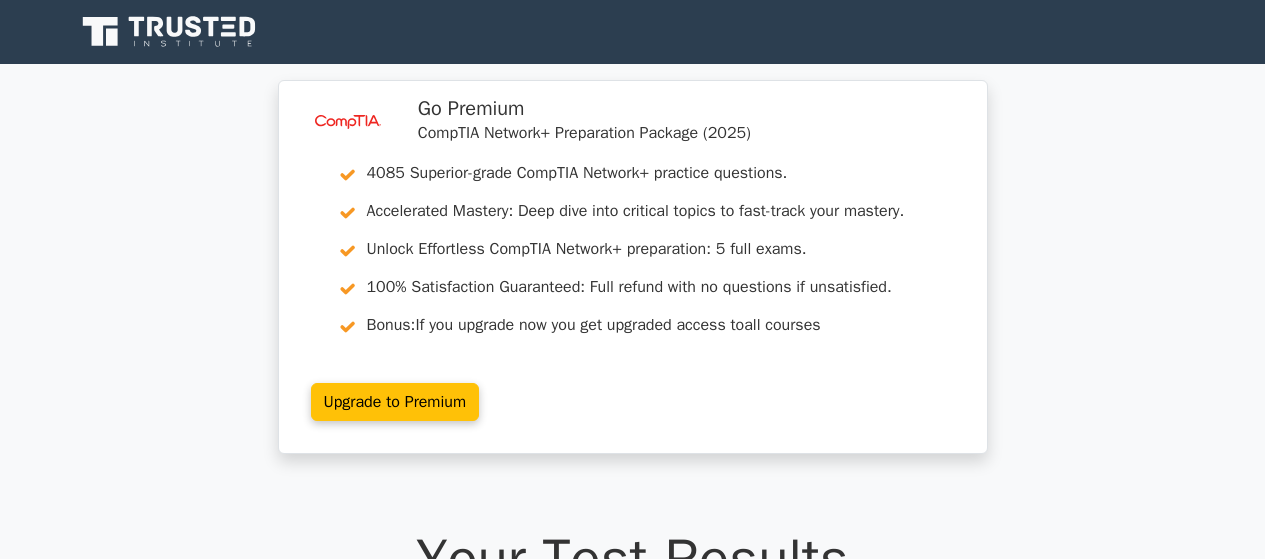 scroll, scrollTop: 0, scrollLeft: 0, axis: both 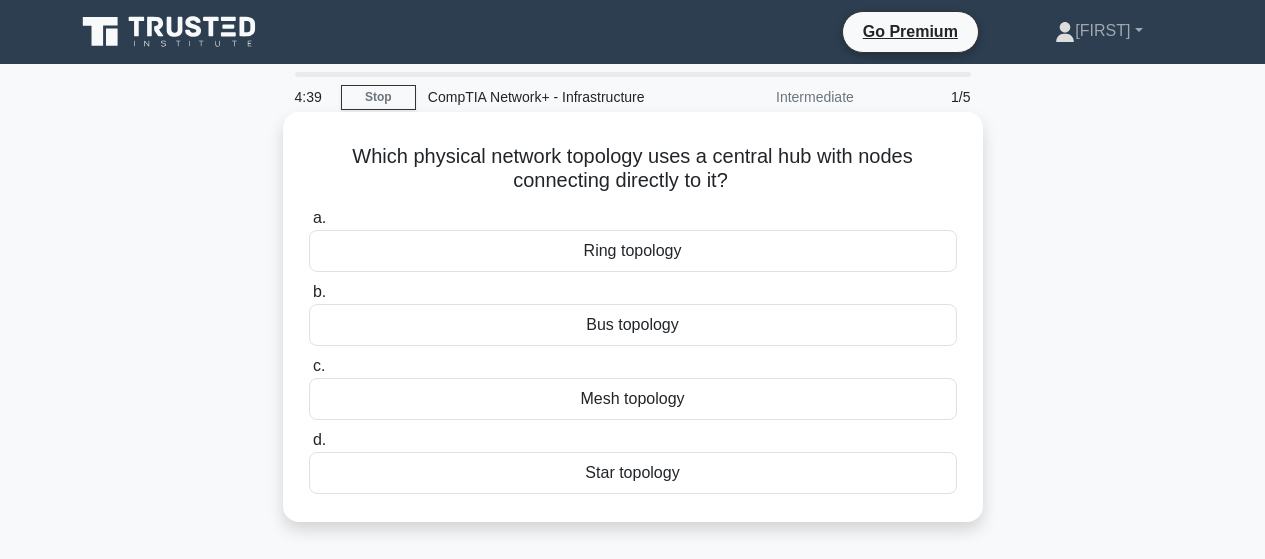 click on "Star topology" at bounding box center [633, 473] 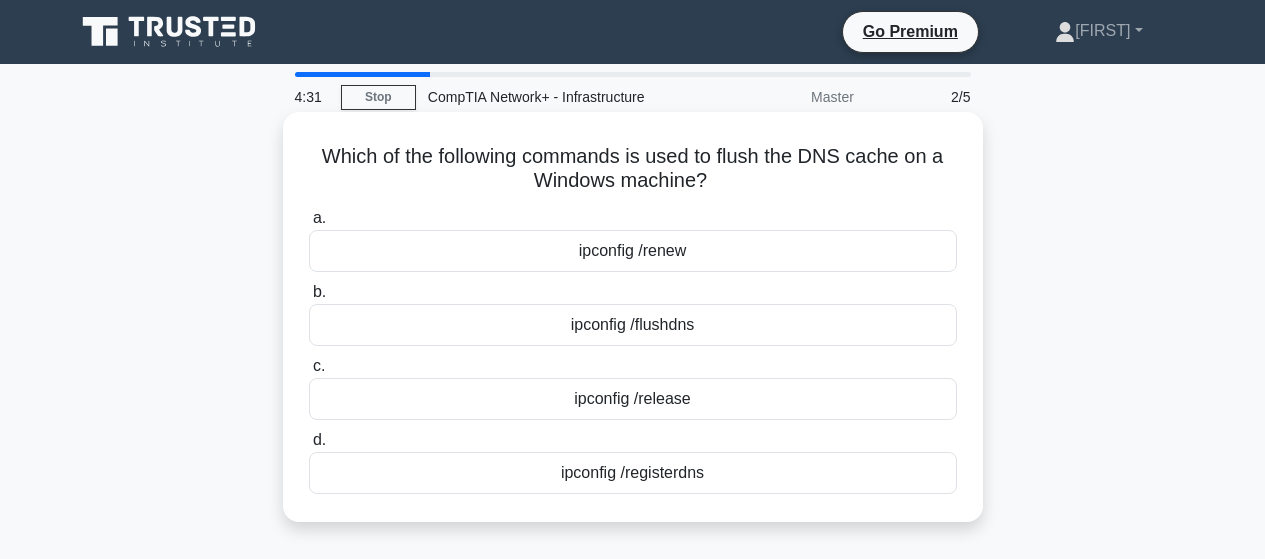 click on "ipconfig /flushdns" at bounding box center (633, 325) 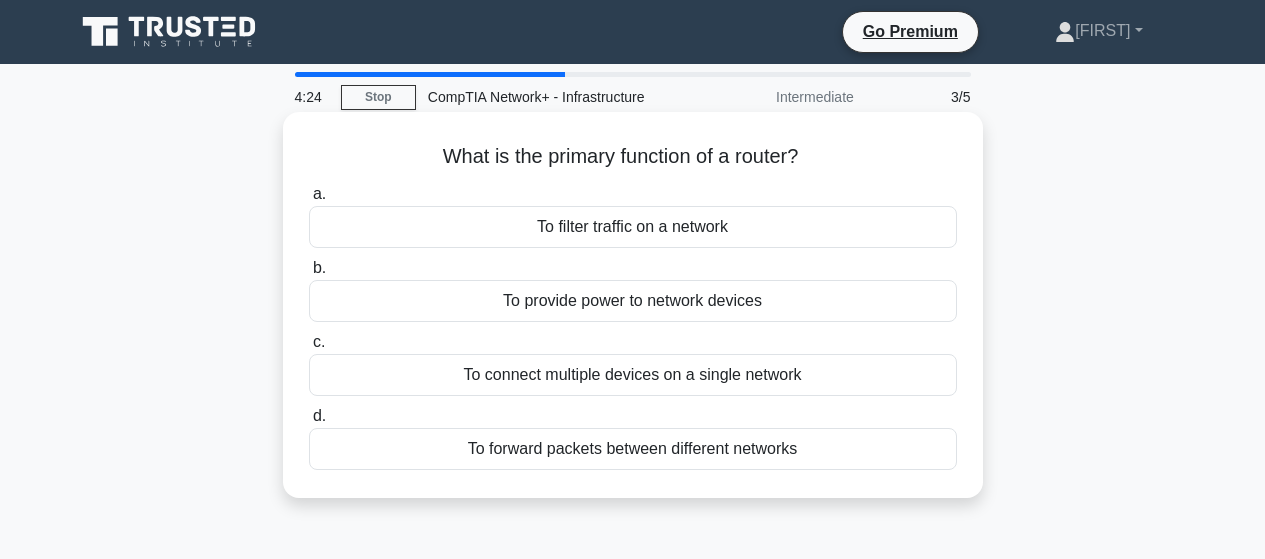 click on "To forward packets between different networks" at bounding box center [633, 449] 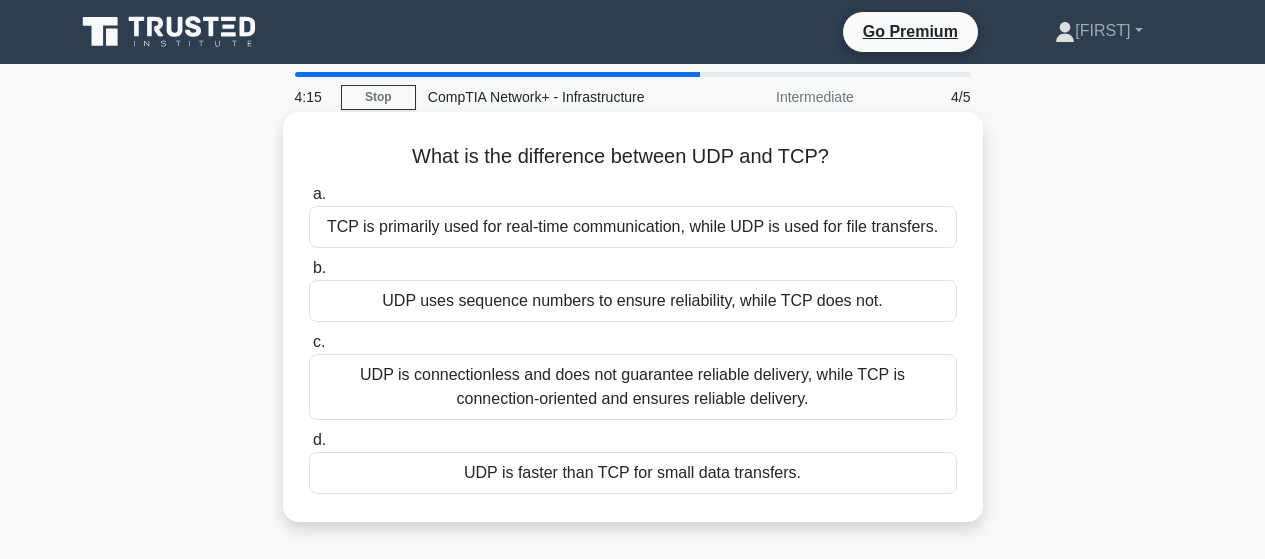 click on "UDP is connectionless and does not guarantee reliable delivery, while TCP is connection-oriented and ensures reliable delivery." at bounding box center [633, 387] 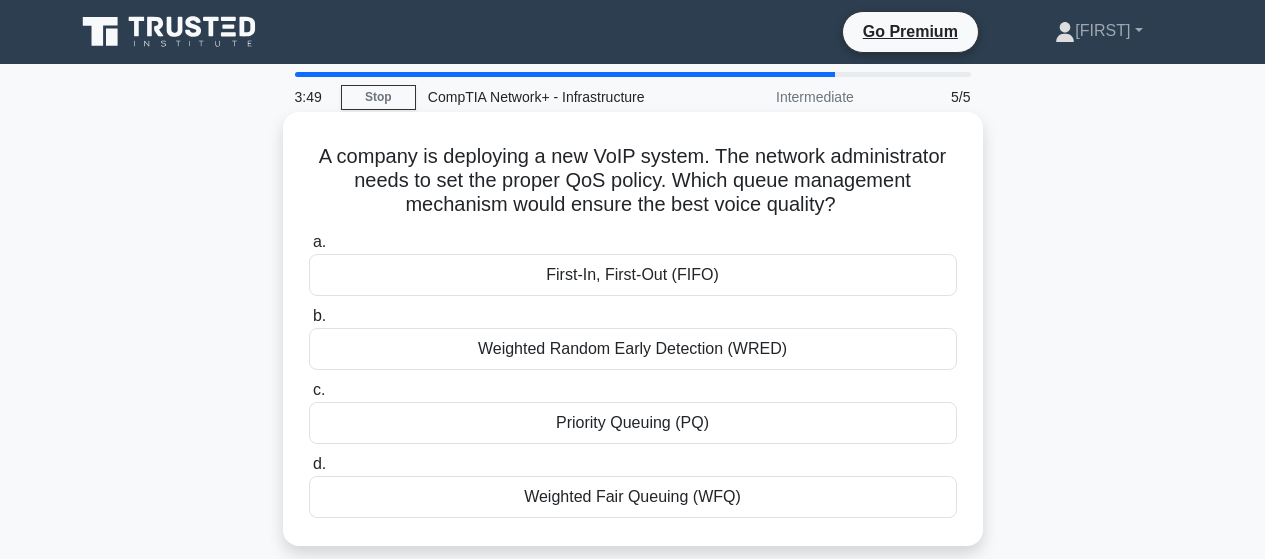click on "Priority Queuing (PQ)" at bounding box center [633, 423] 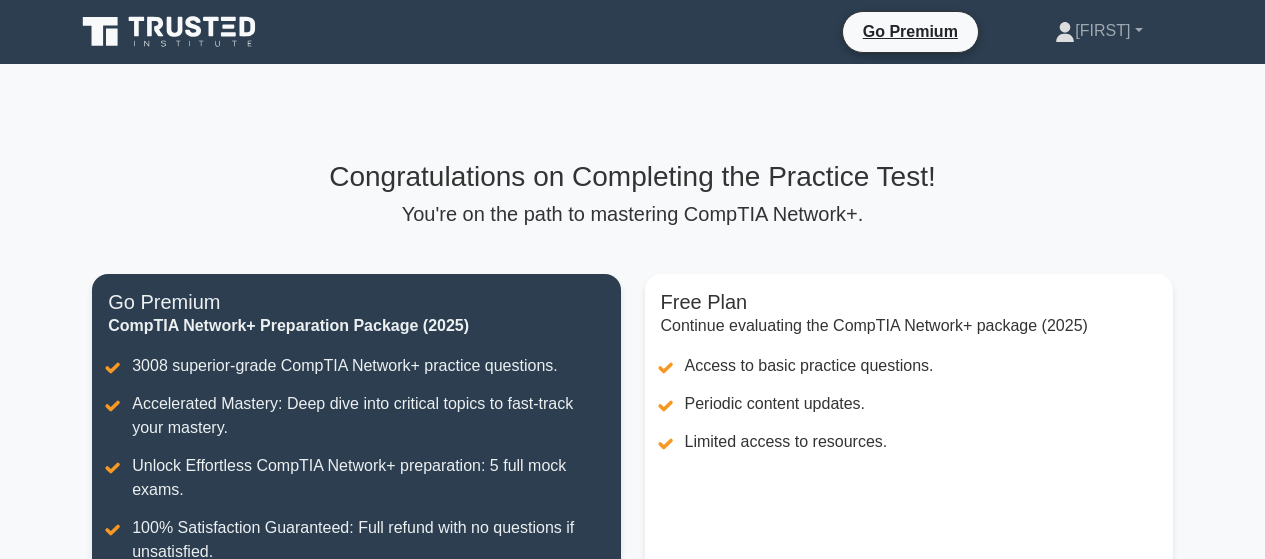 scroll, scrollTop: 0, scrollLeft: 0, axis: both 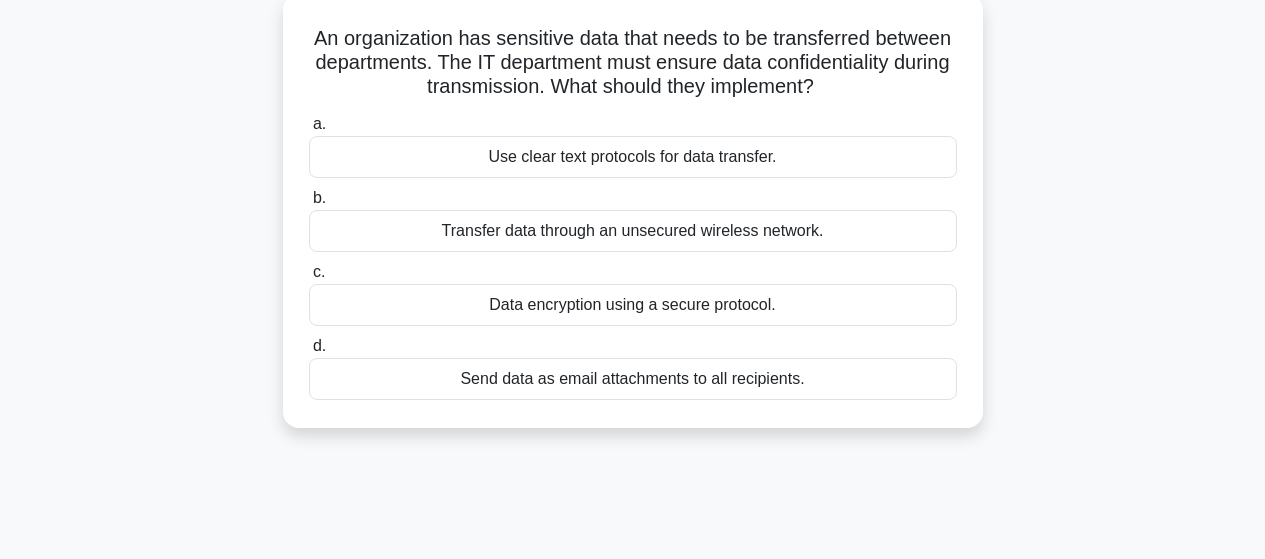 click on "Data encryption using a secure protocol." at bounding box center [633, 305] 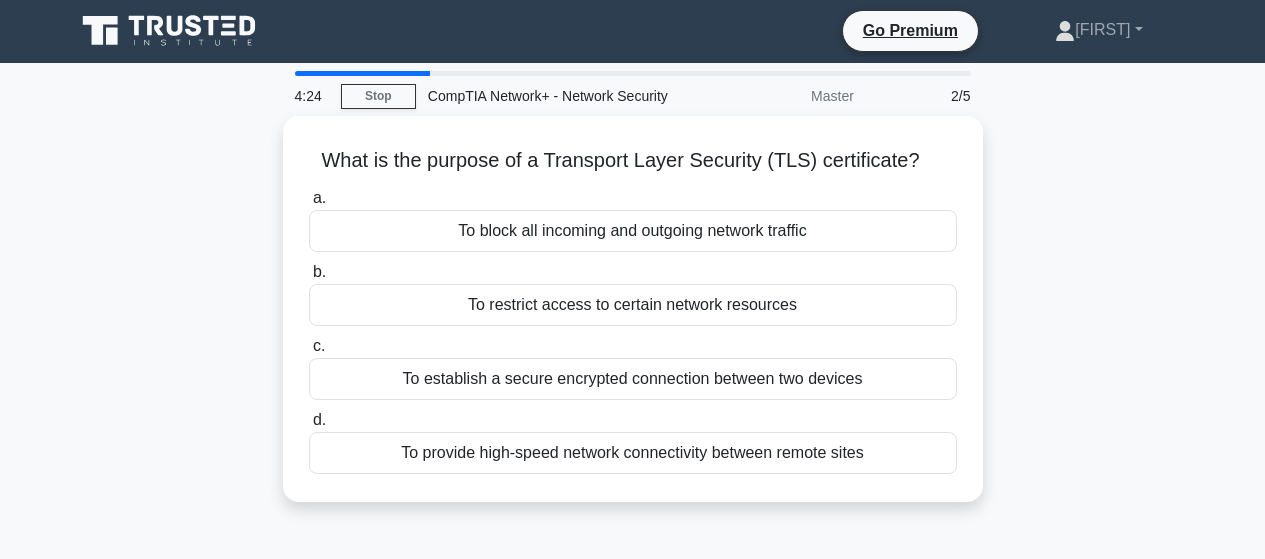 scroll, scrollTop: 0, scrollLeft: 0, axis: both 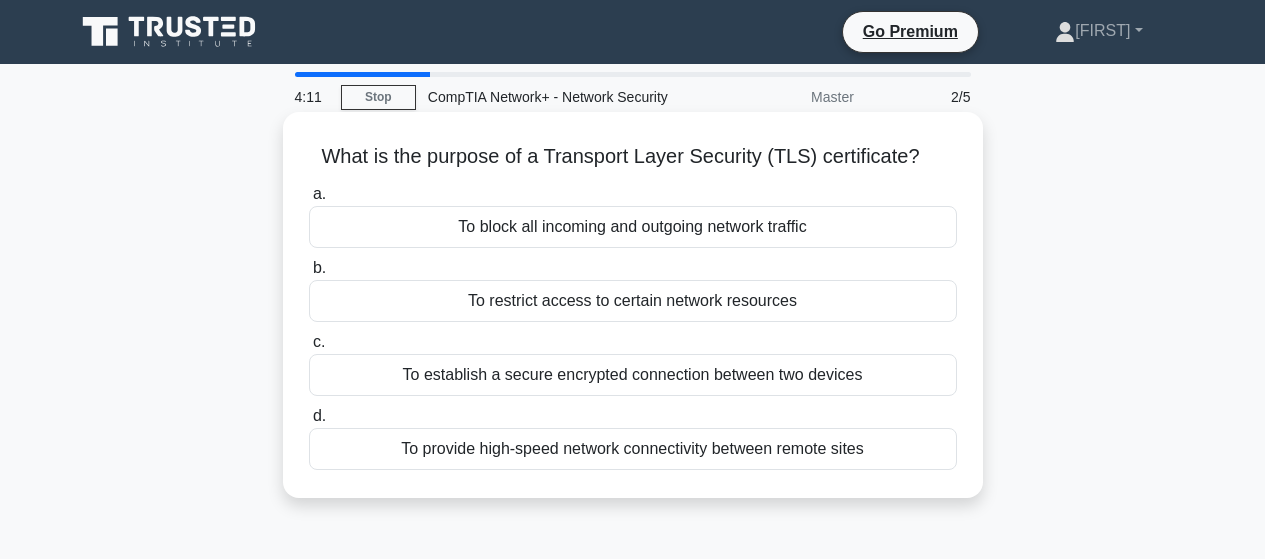click on "To establish a secure encrypted connection between two devices" at bounding box center (633, 375) 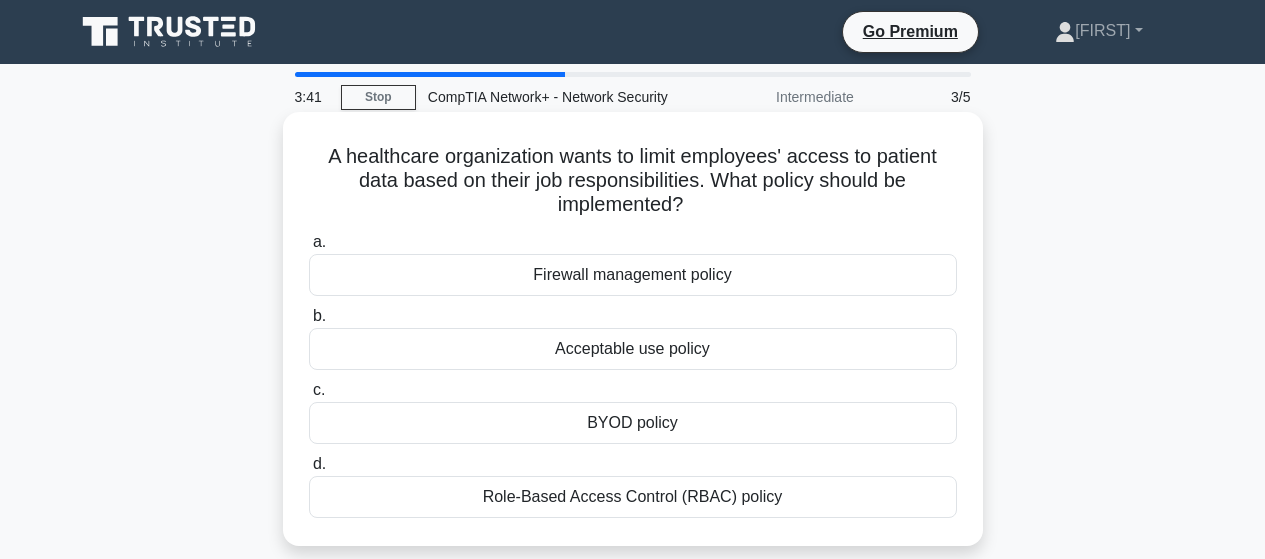 click on "BYOD policy" at bounding box center [633, 423] 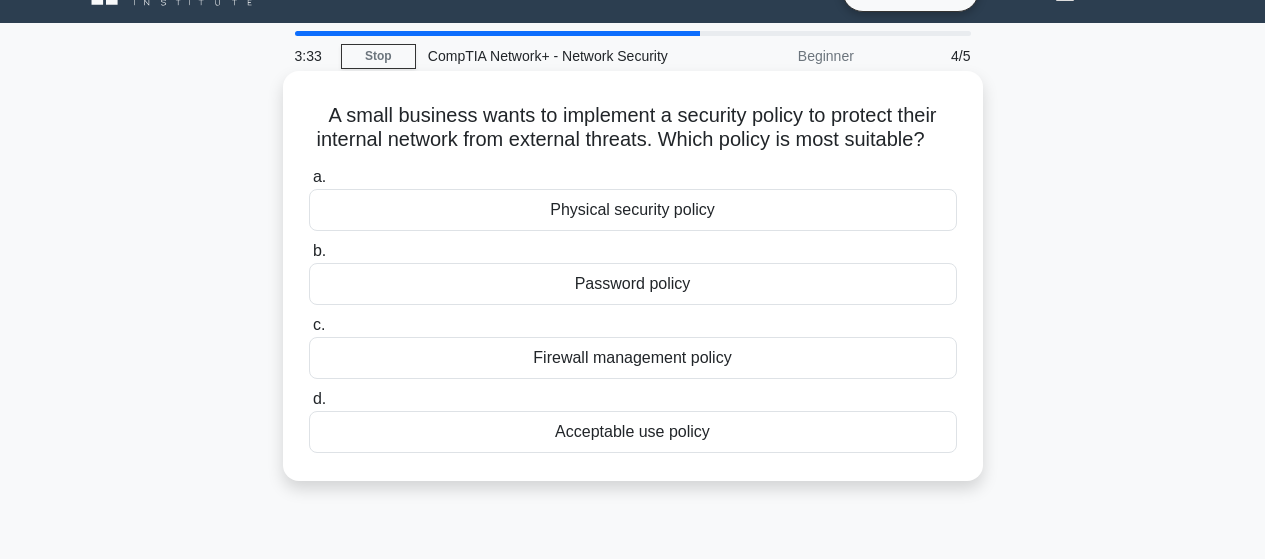 scroll, scrollTop: 42, scrollLeft: 0, axis: vertical 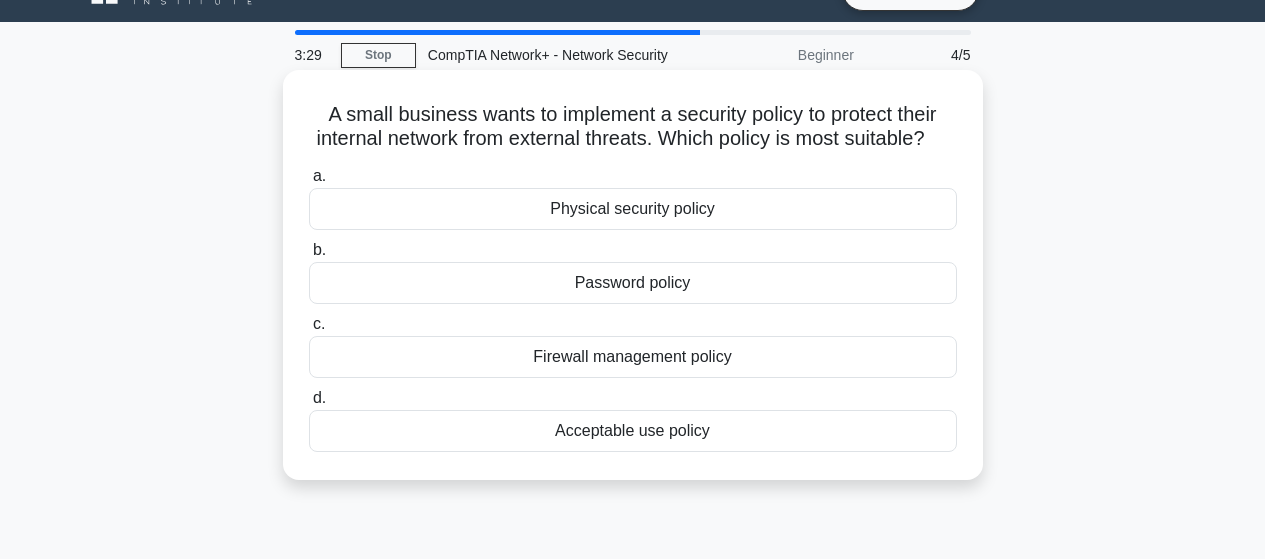 click on "Acceptable use policy" at bounding box center [633, 431] 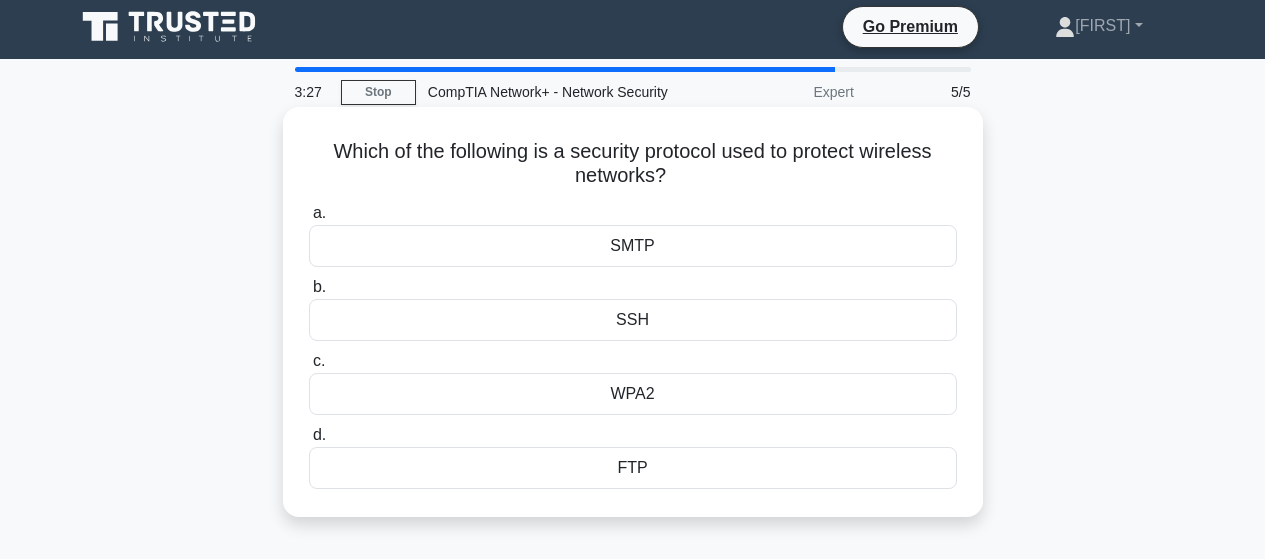 scroll, scrollTop: 0, scrollLeft: 0, axis: both 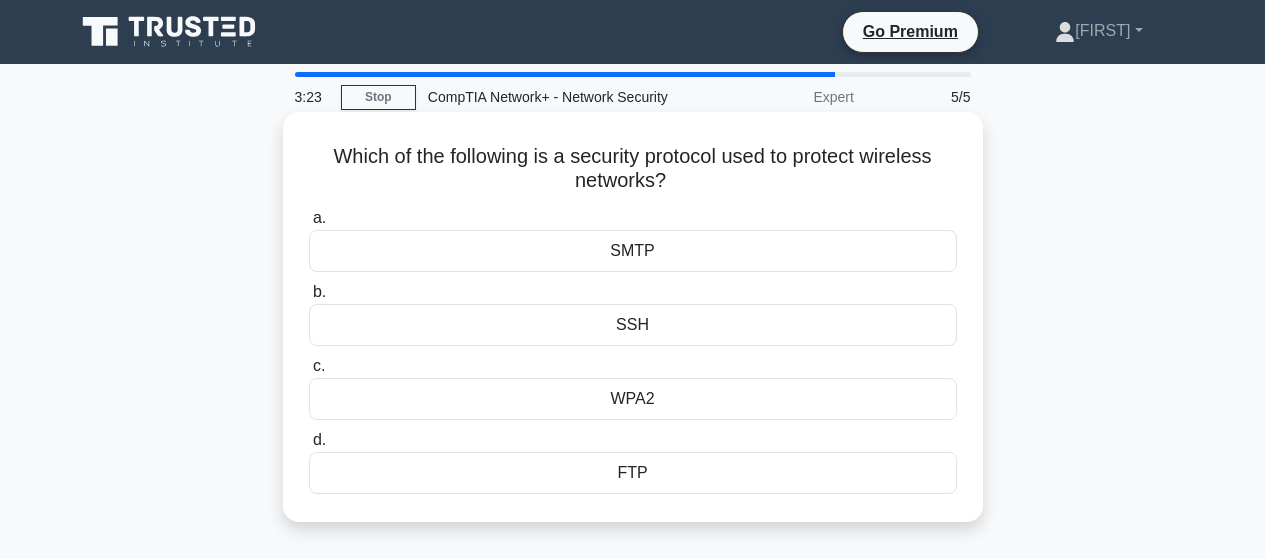 click on "WPA2" at bounding box center (633, 399) 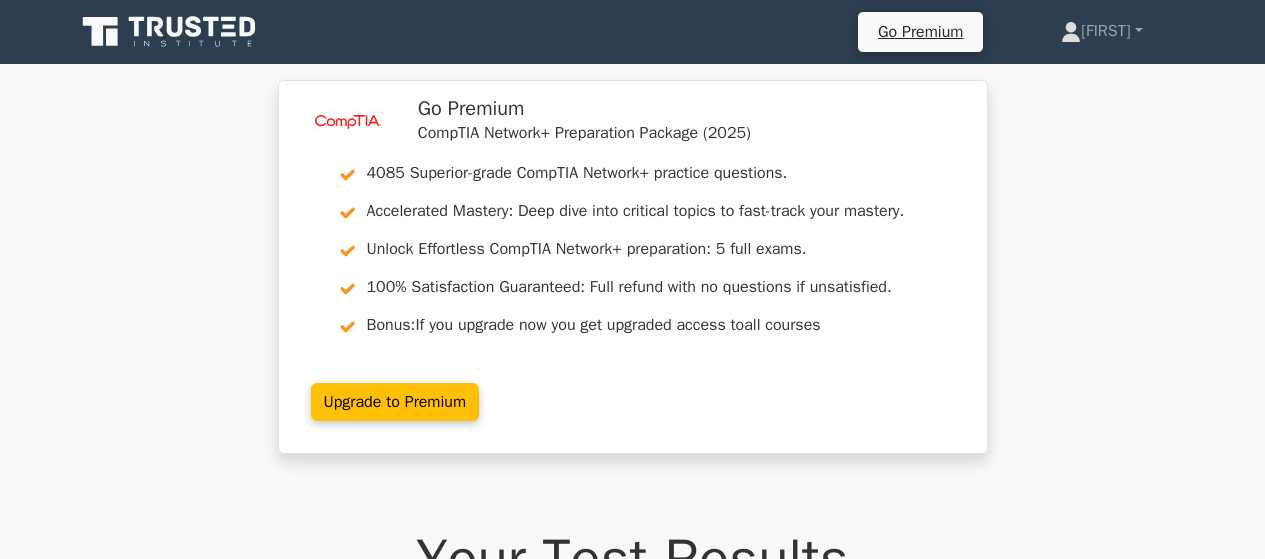 scroll, scrollTop: 0, scrollLeft: 0, axis: both 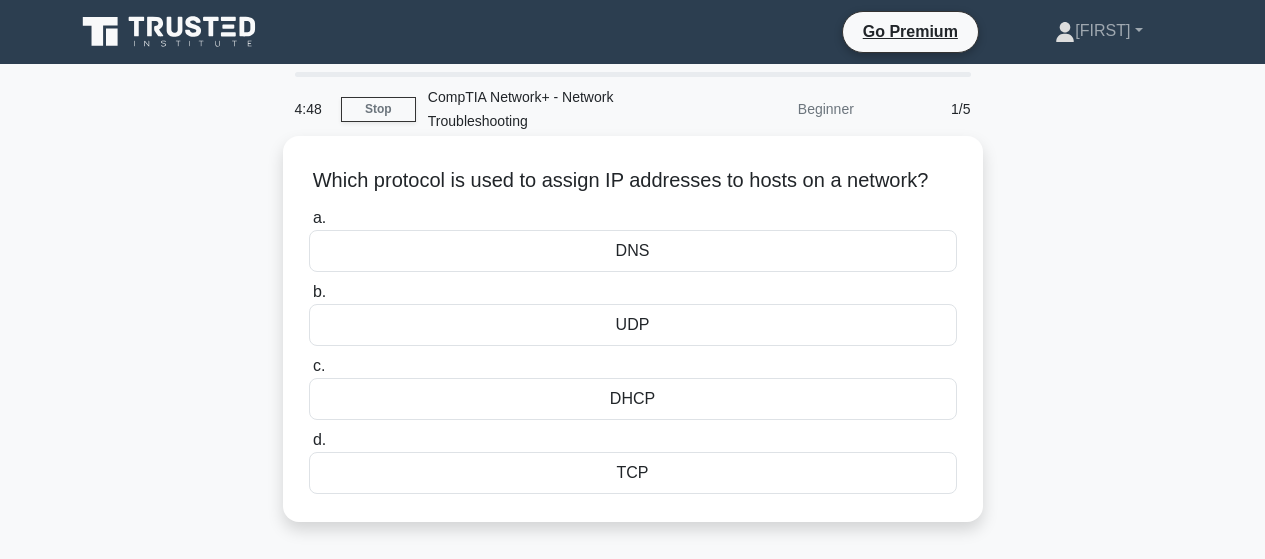 click on "DHCP" at bounding box center (633, 399) 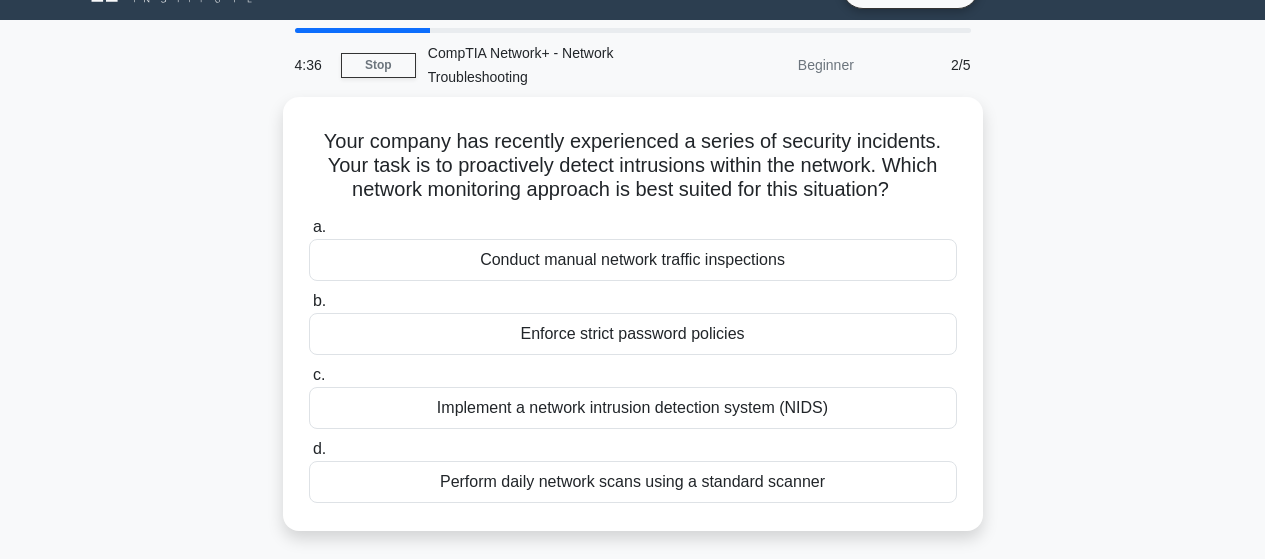 scroll, scrollTop: 45, scrollLeft: 0, axis: vertical 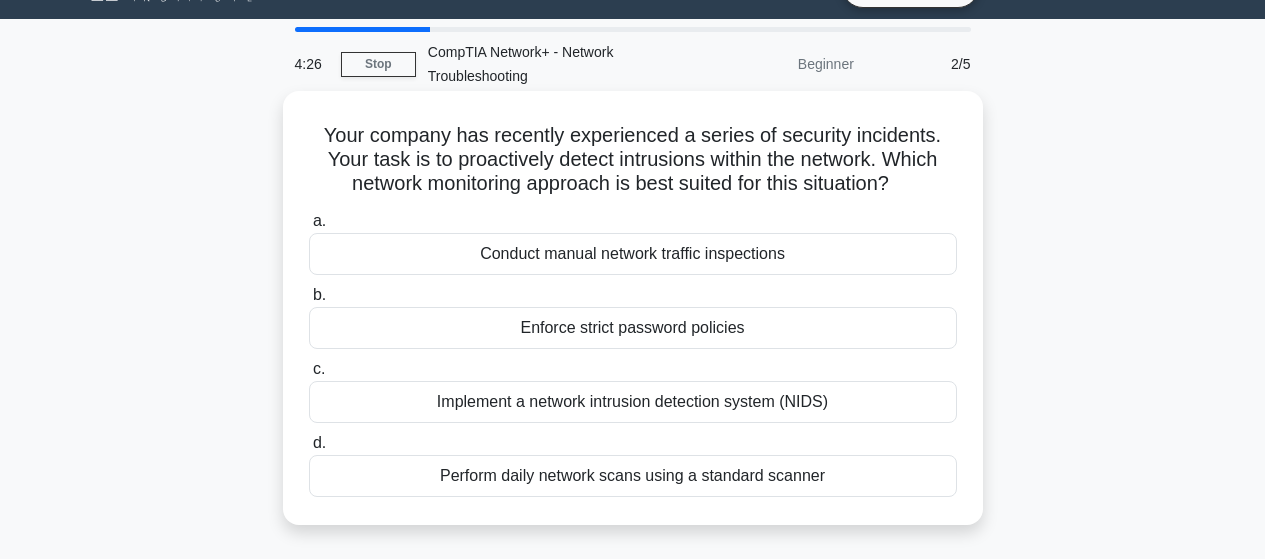 click on "Implement a network intrusion detection system (NIDS)" at bounding box center (633, 402) 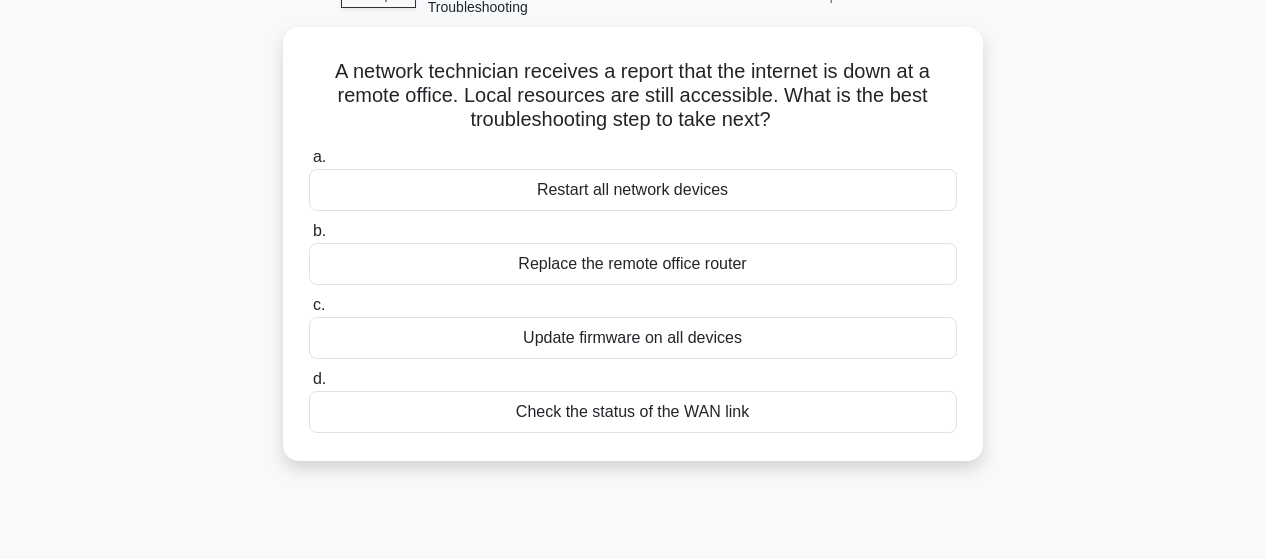 scroll, scrollTop: 115, scrollLeft: 0, axis: vertical 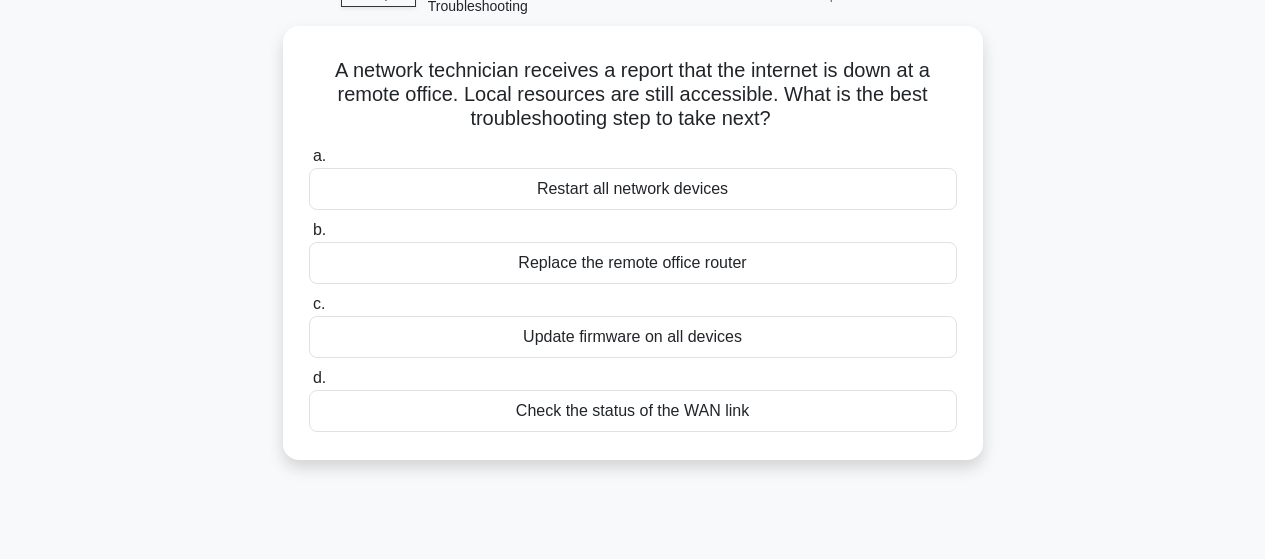click on "Check the status of the WAN link" at bounding box center [633, 411] 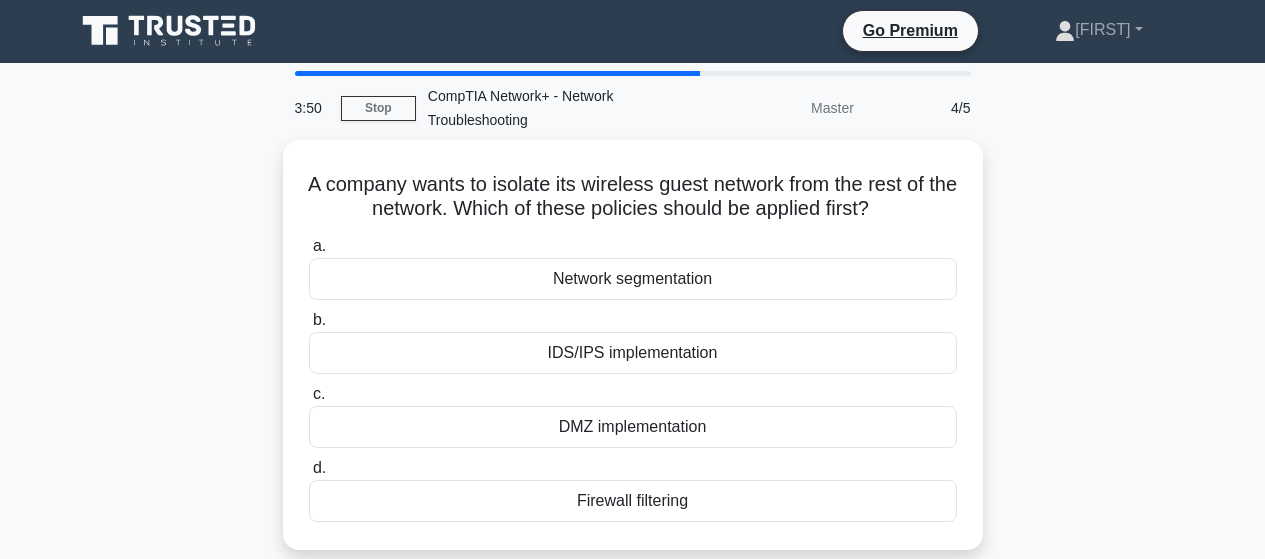 scroll, scrollTop: 0, scrollLeft: 0, axis: both 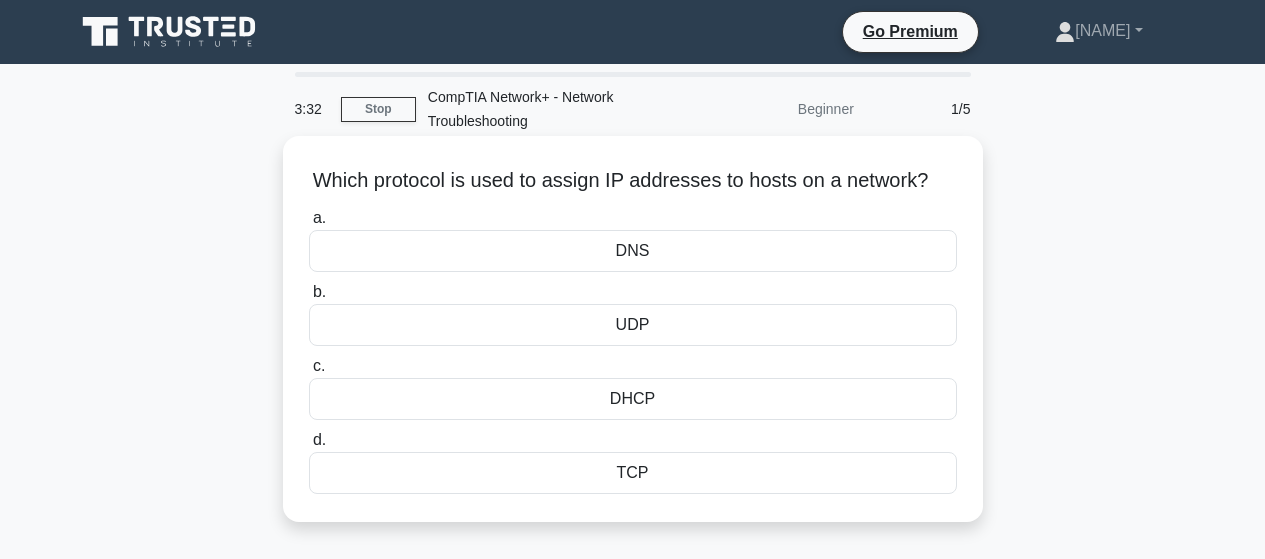 drag, startPoint x: 321, startPoint y: 178, endPoint x: 754, endPoint y: 533, distance: 559.9232 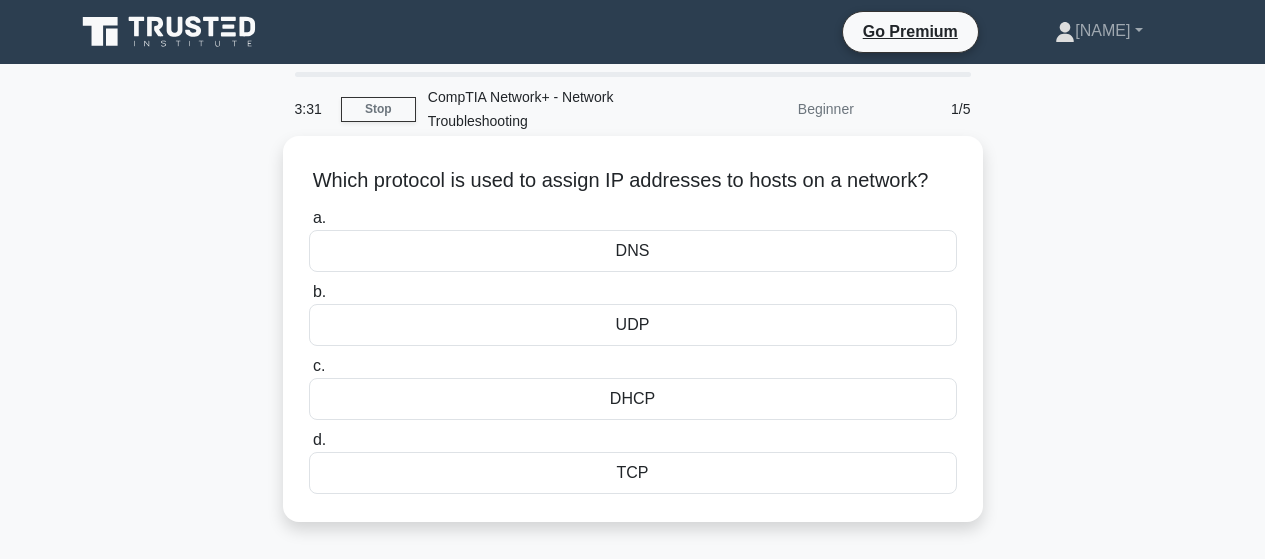 copy on "Which protocol is used to assign IP addresses to hosts on a network?
.spinner_0XTQ{transform-origin:center;animation:spinner_y6GP .75s linear infinite}@keyframes spinner_y6GP{100%{transform:rotate(360deg)}}
a.
DNS
b.
UDP
c.
DHCP
d.
TCP" 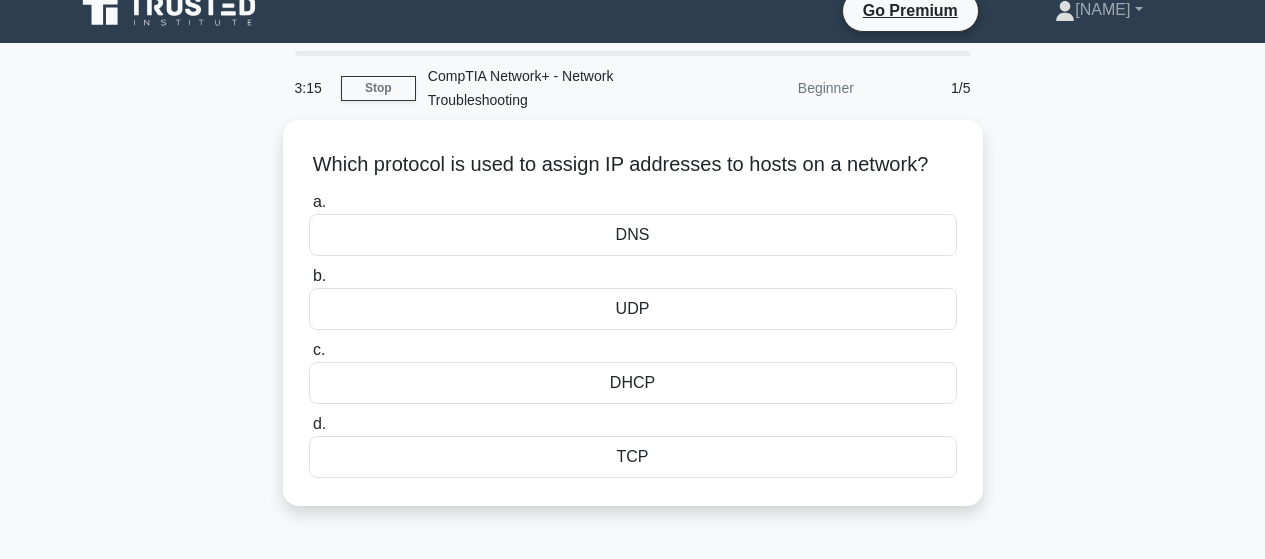 scroll, scrollTop: 0, scrollLeft: 0, axis: both 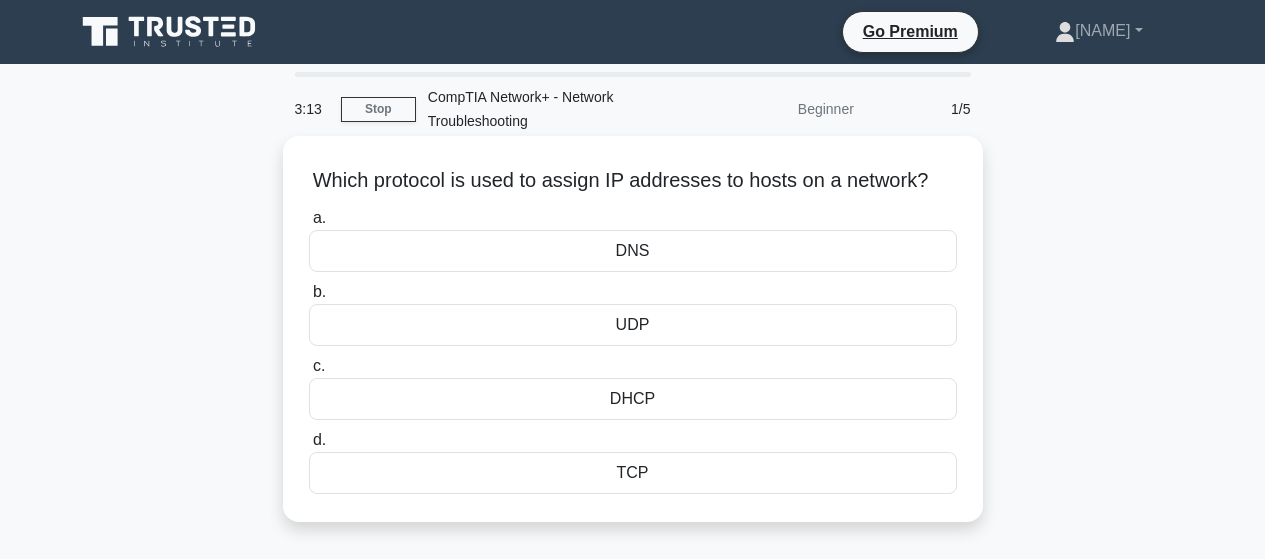 click on "a.
DNS" at bounding box center (633, 239) 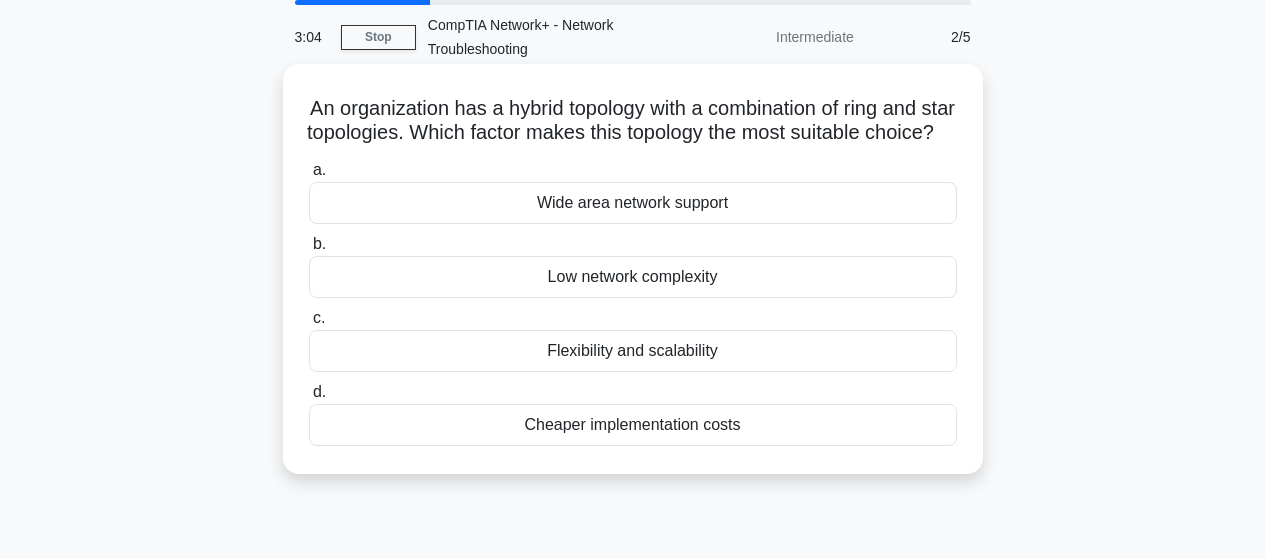 scroll, scrollTop: 73, scrollLeft: 0, axis: vertical 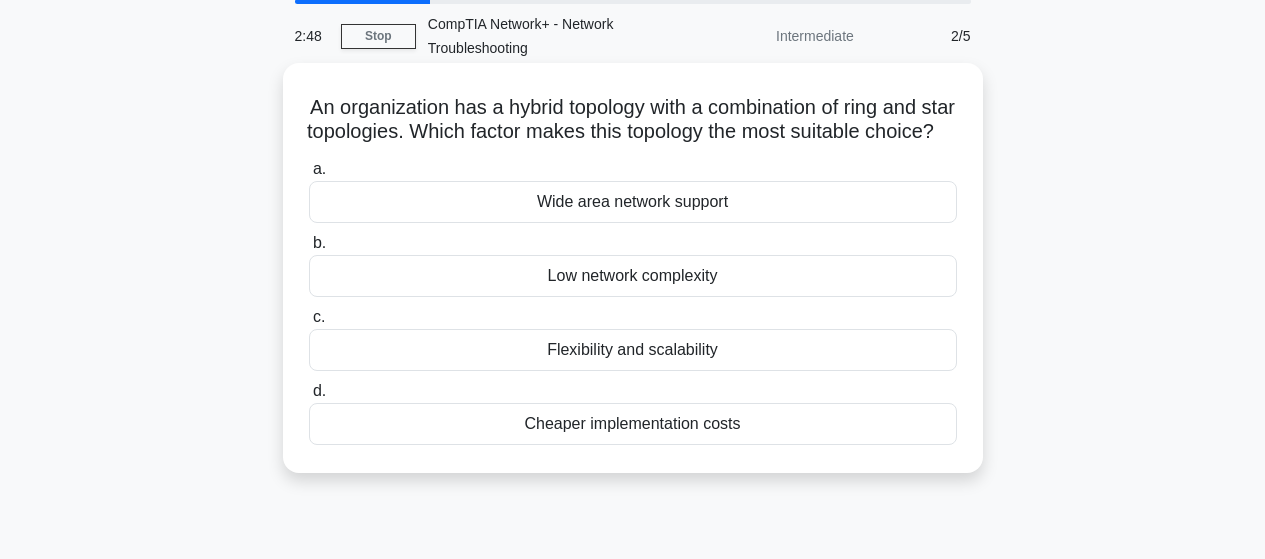 drag, startPoint x: 319, startPoint y: 108, endPoint x: 748, endPoint y: 456, distance: 552.3993 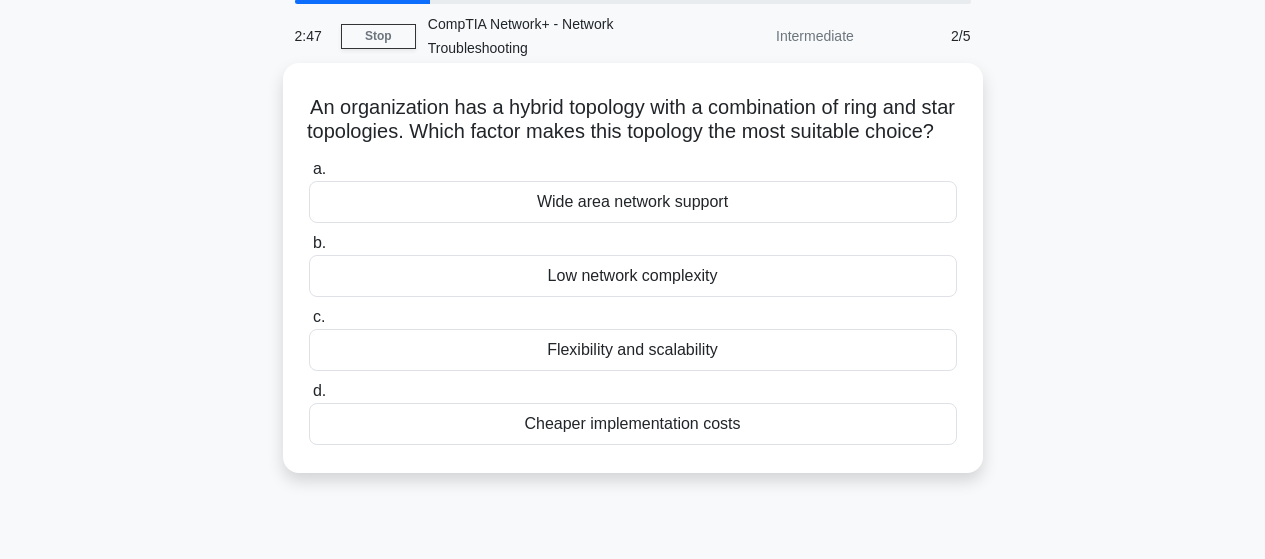 copy on "An organization has a hybrid topology with a combination of ring and star topologies. Which factor makes this topology the most suitable choice?
.spinner_0XTQ{transform-origin:center;animation:spinner_y6GP .75s linear infinite}@keyframes spinner_y6GP{100%{transform:rotate(360deg)}}
a.
Wide area network support
b.
Low network complexity
c.
Flexibility and scalability
d.
Cheaper implementation costs" 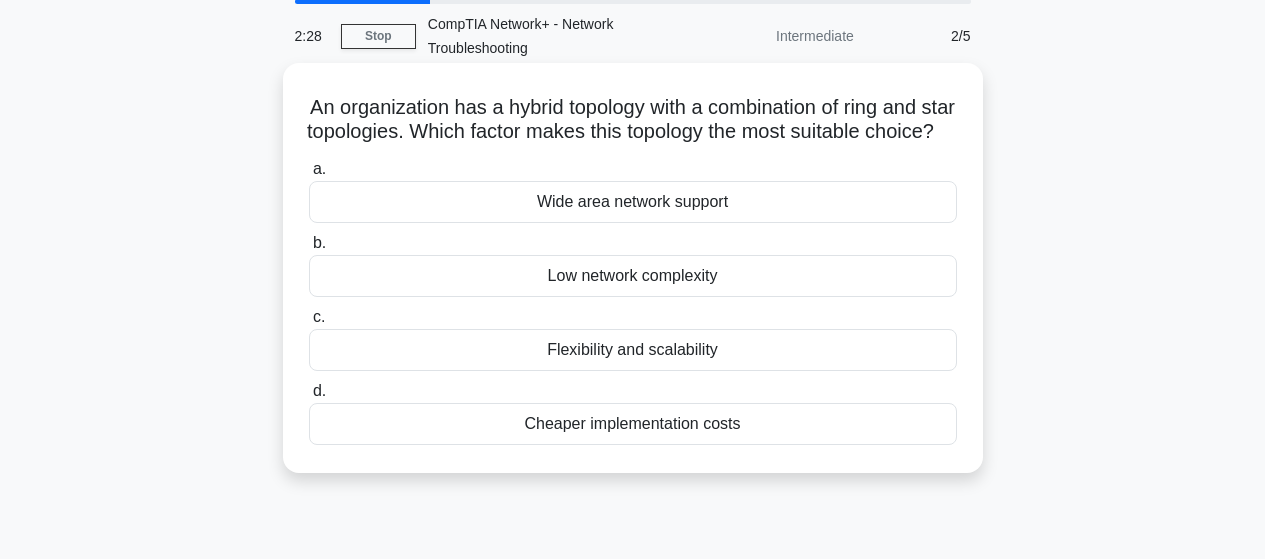 click on "Flexibility and scalability" at bounding box center [633, 350] 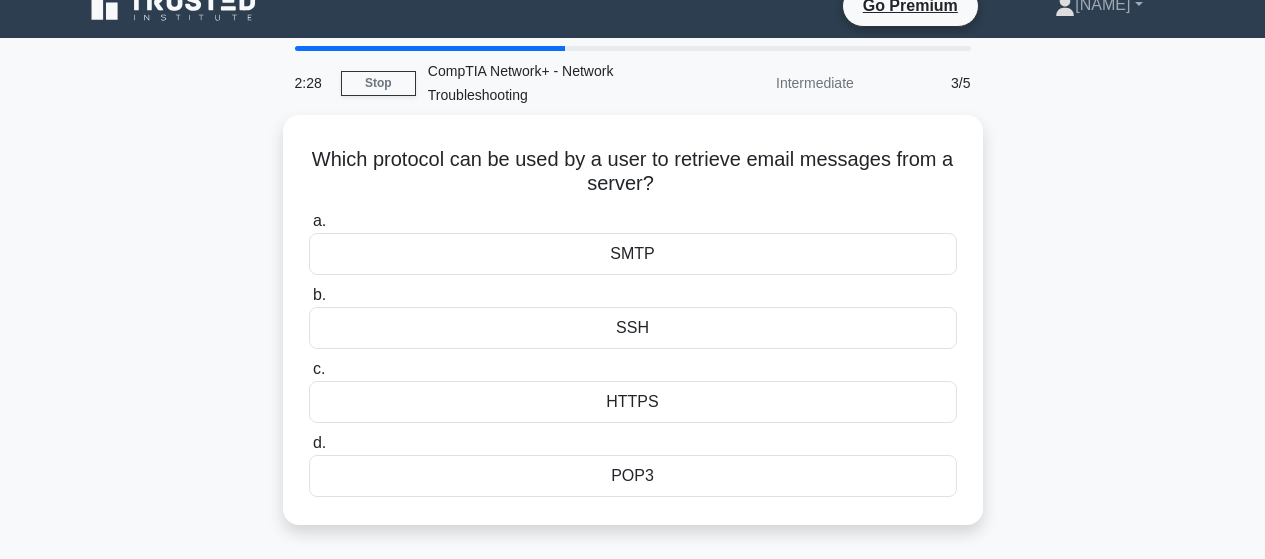 scroll, scrollTop: 0, scrollLeft: 0, axis: both 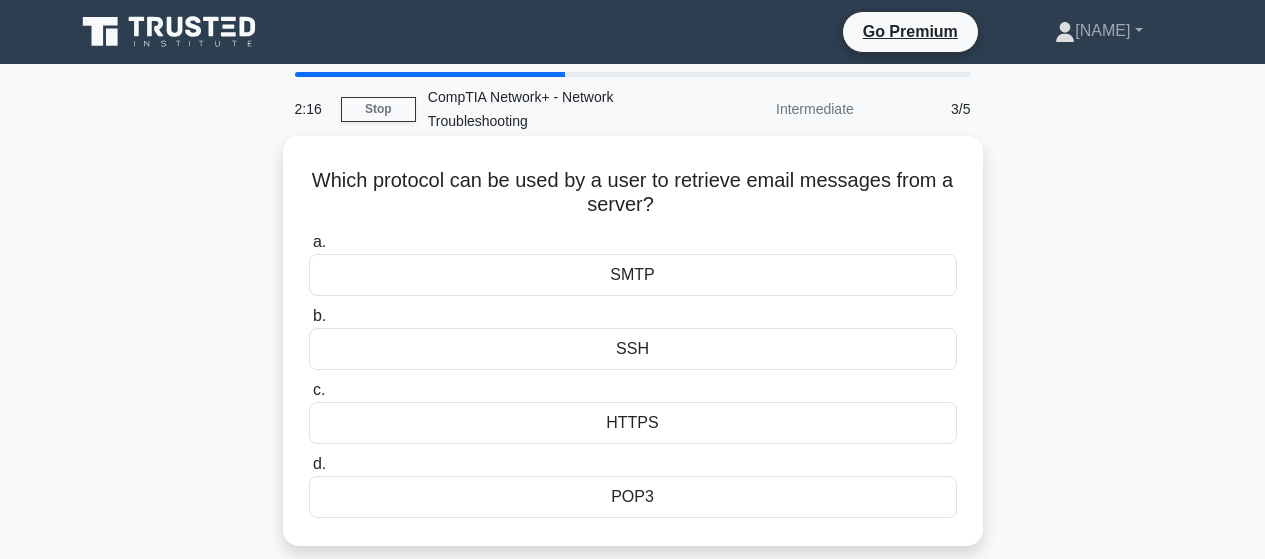 click on "SMTP" at bounding box center [633, 275] 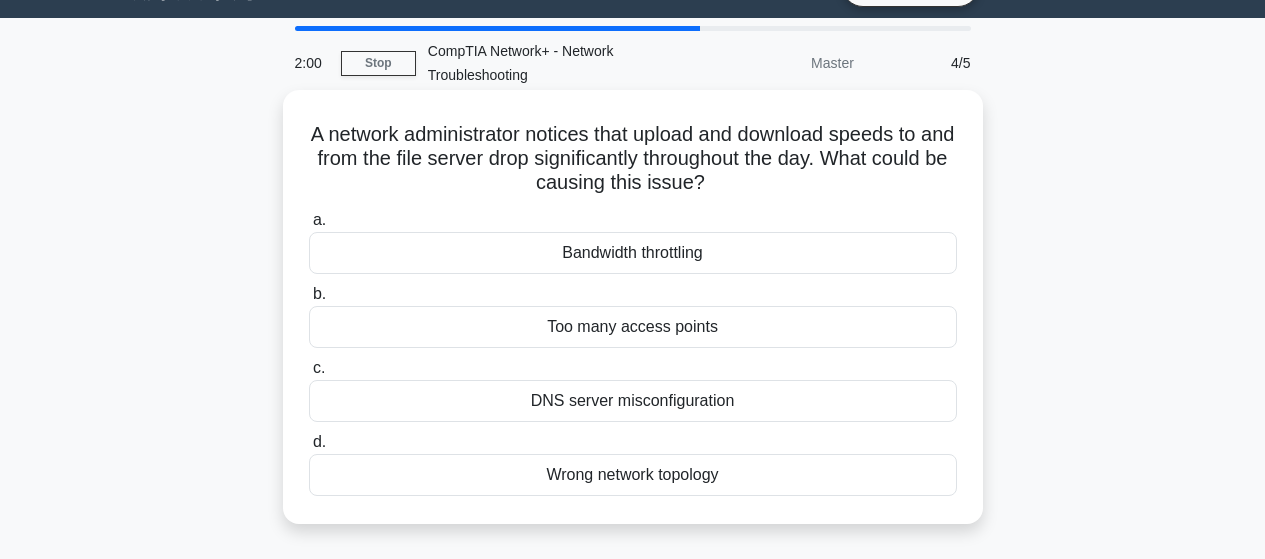 scroll, scrollTop: 44, scrollLeft: 0, axis: vertical 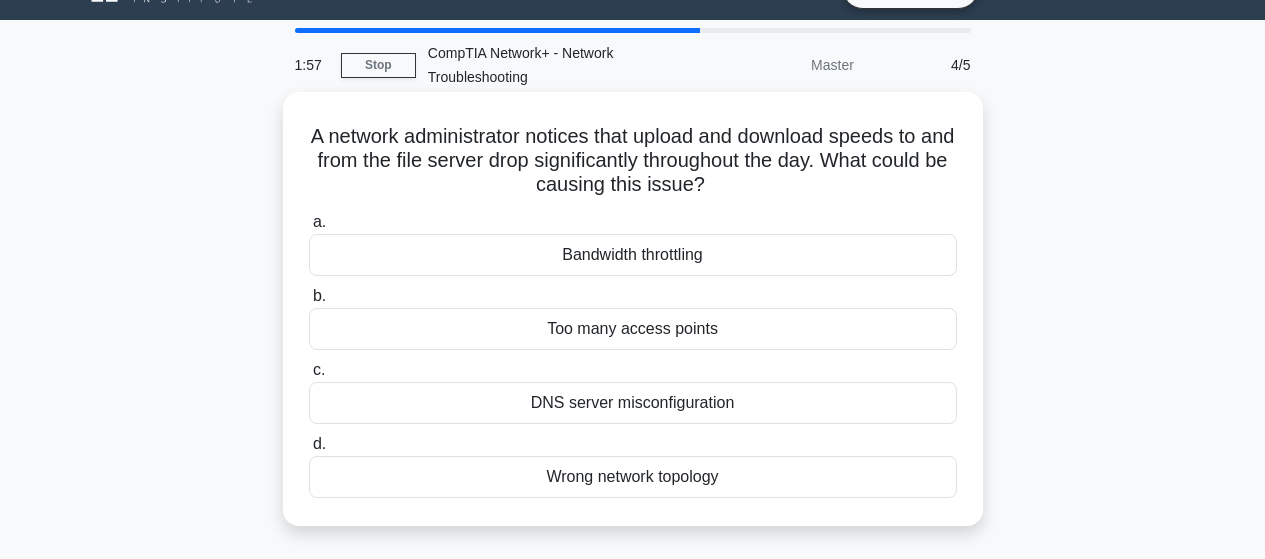 drag, startPoint x: 323, startPoint y: 146, endPoint x: 805, endPoint y: 474, distance: 583.0163 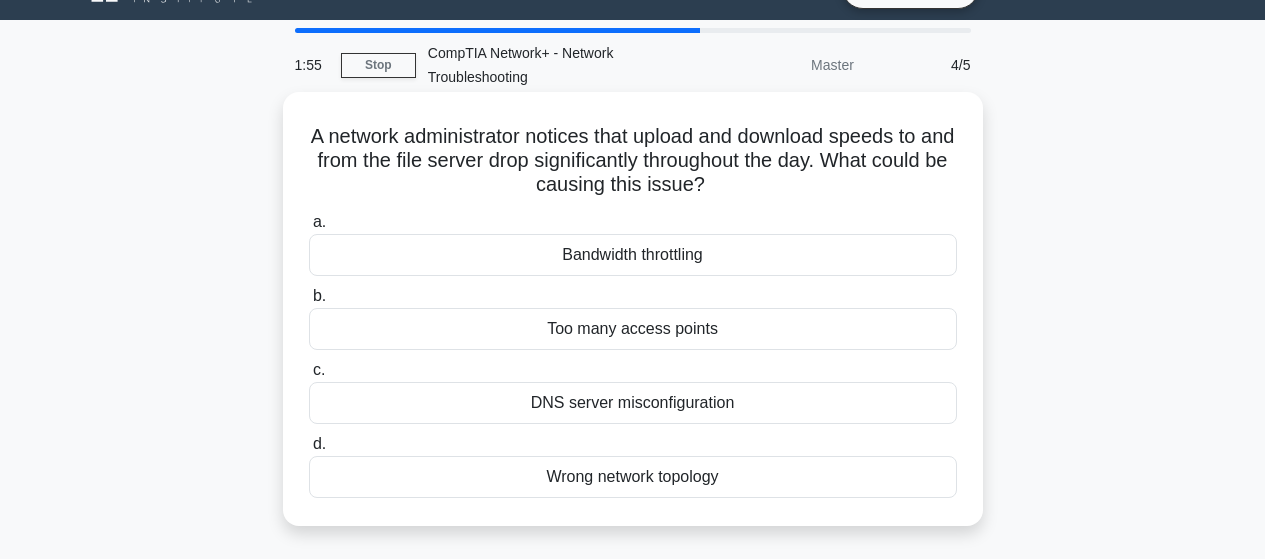 copy on "A network administrator notices that upload and download speeds to and from the file server drop significantly throughout the day. What could be causing this issue?
.spinner_0XTQ{transform-origin:center;animation:spinner_y6GP .75s linear infinite}@keyframes spinner_y6GP{100%{transform:rotate(360deg)}}
a.
Bandwidth throttling
b.
Too many access points
c.
DNS server misconfiguration
d.
Wrong network topology" 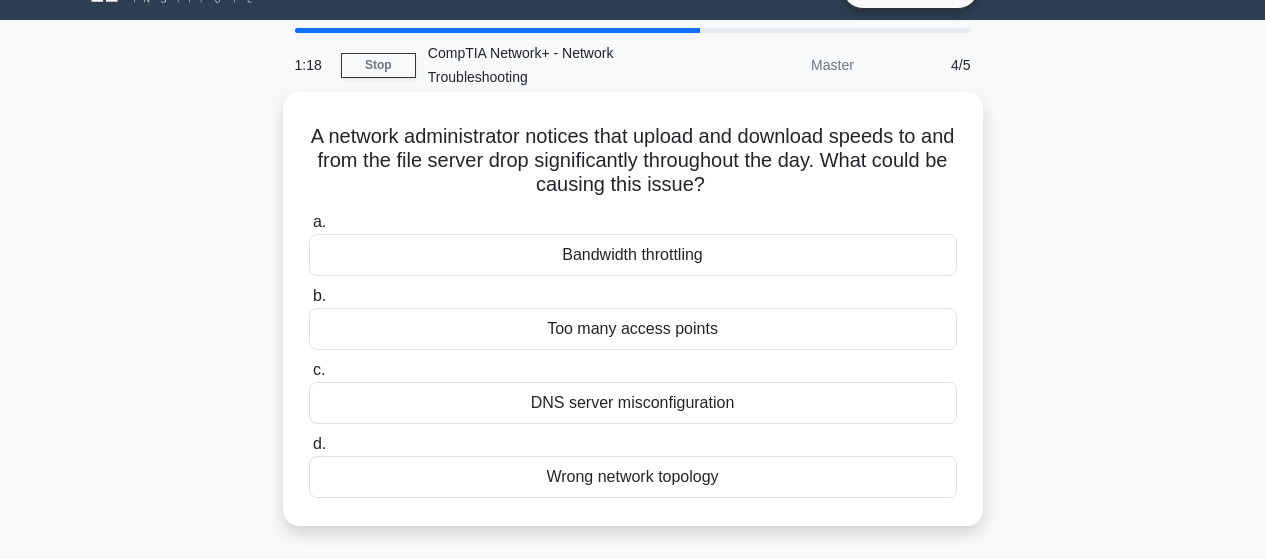click on "Bandwidth throttling" at bounding box center (633, 255) 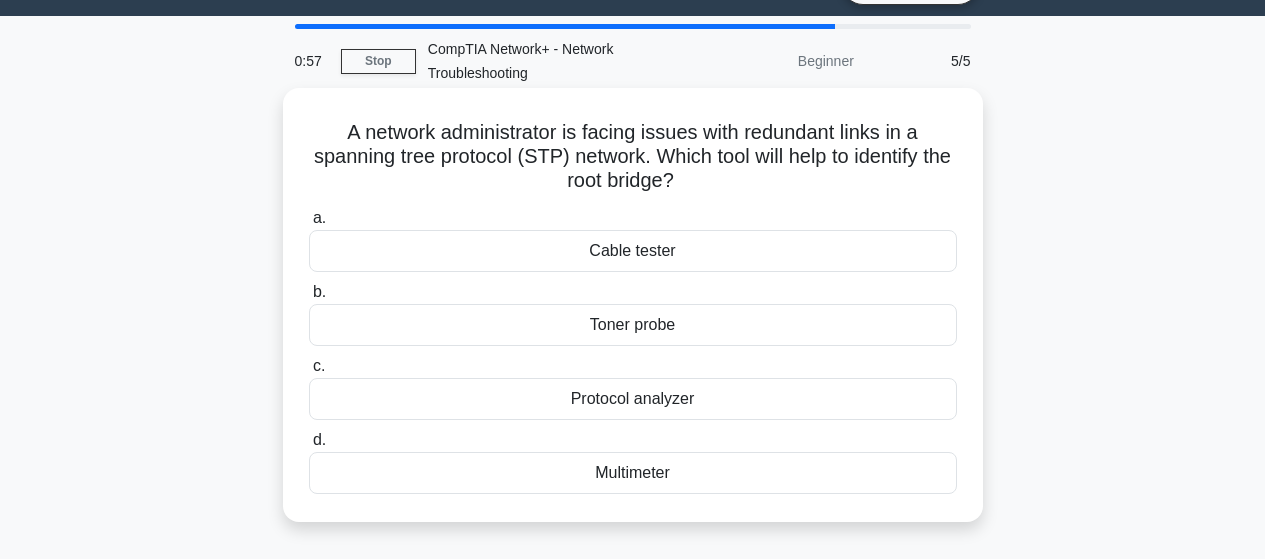 scroll, scrollTop: 53, scrollLeft: 0, axis: vertical 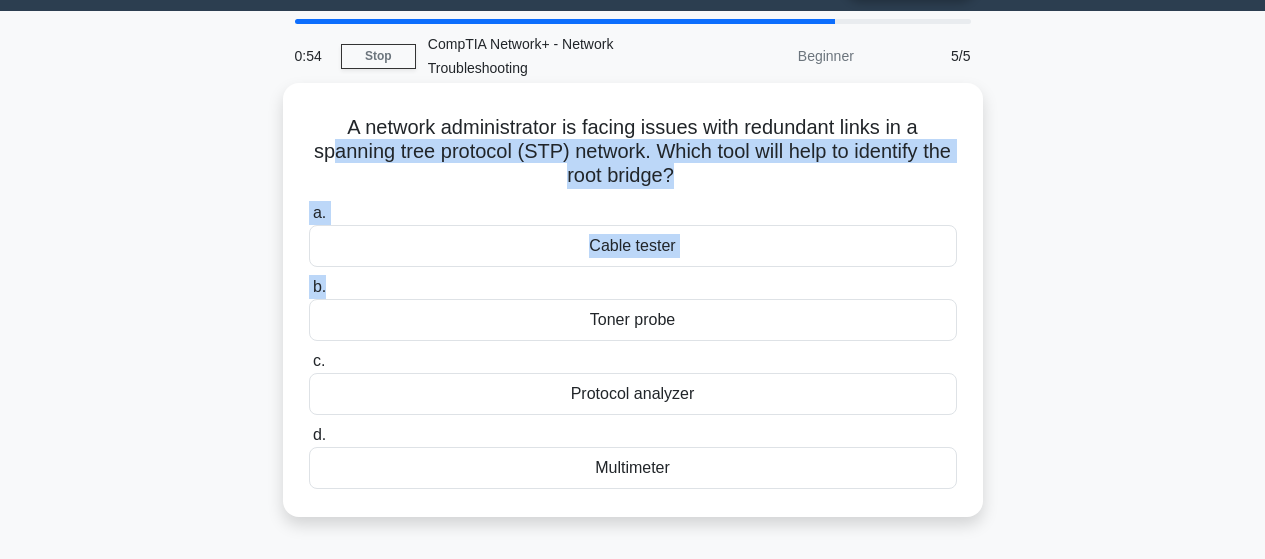 drag, startPoint x: 334, startPoint y: 143, endPoint x: 495, endPoint y: 234, distance: 184.93782 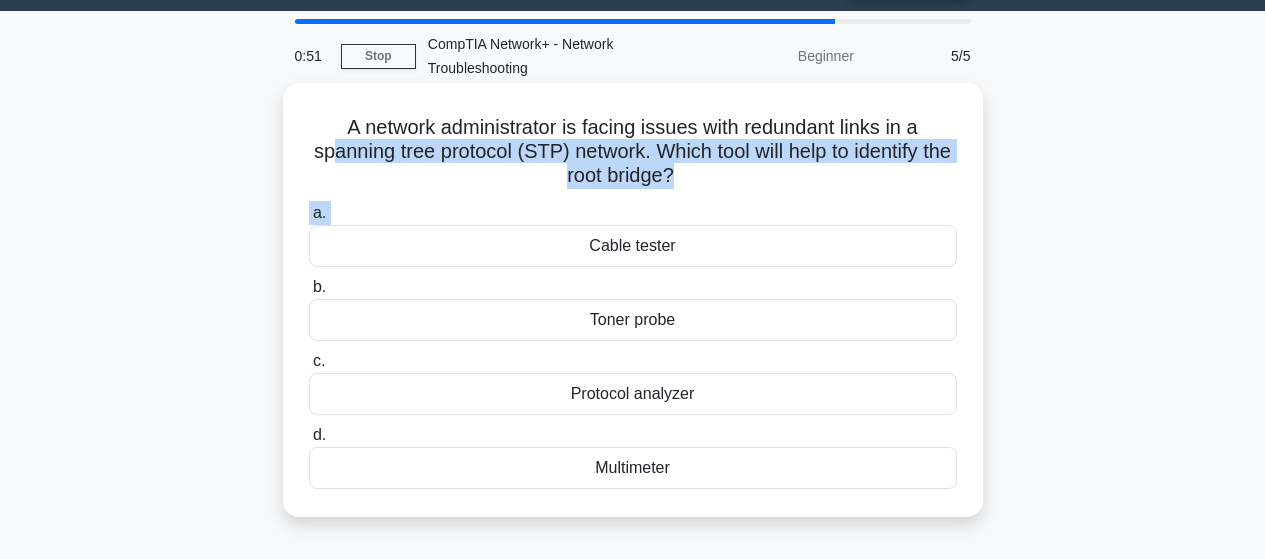 drag, startPoint x: 344, startPoint y: 124, endPoint x: 793, endPoint y: 473, distance: 568.68445 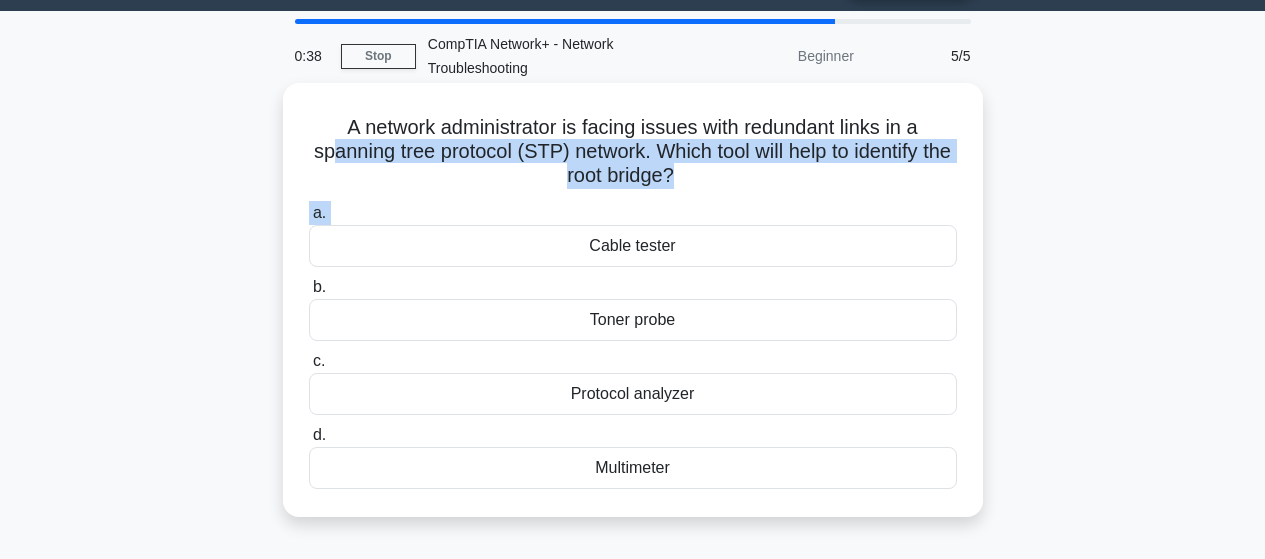 click on "Protocol analyzer" at bounding box center (633, 394) 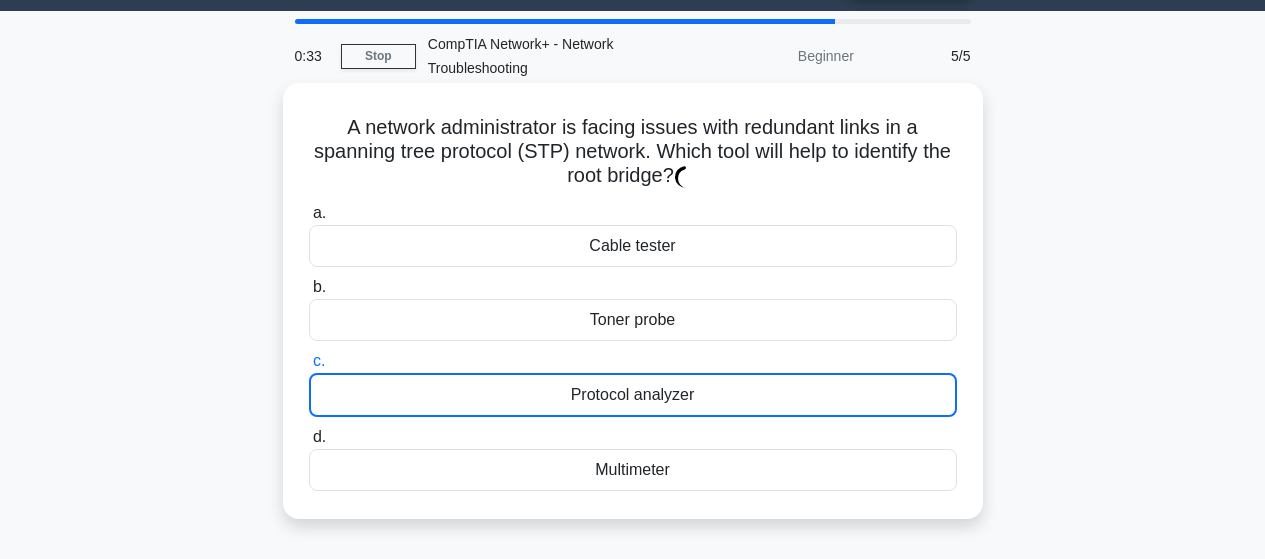 click on "Protocol analyzer" at bounding box center [633, 395] 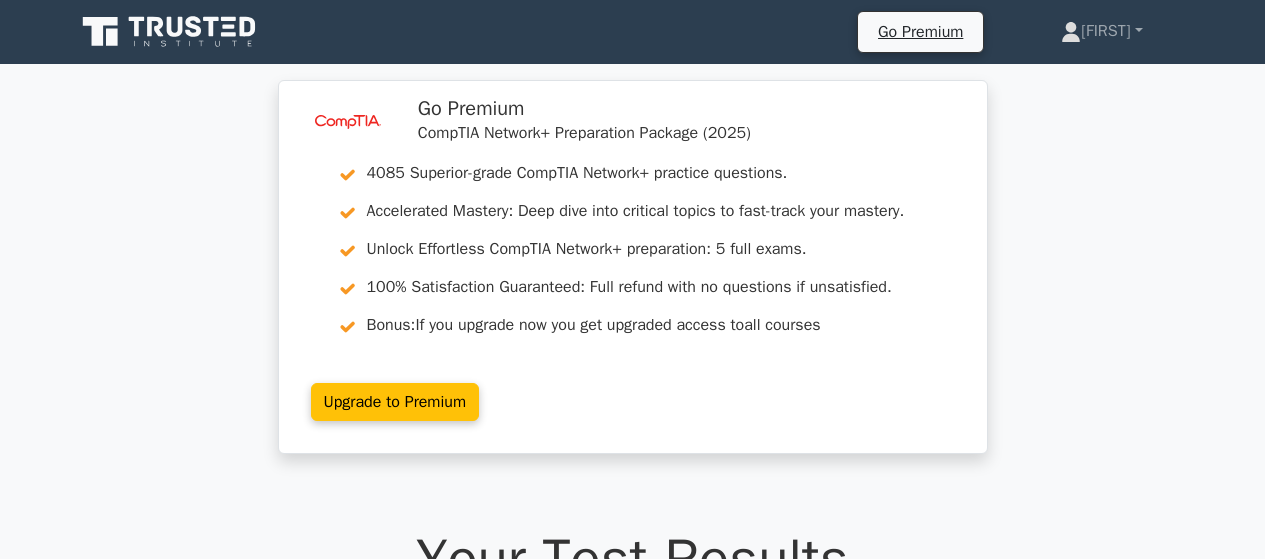 scroll, scrollTop: 374, scrollLeft: 0, axis: vertical 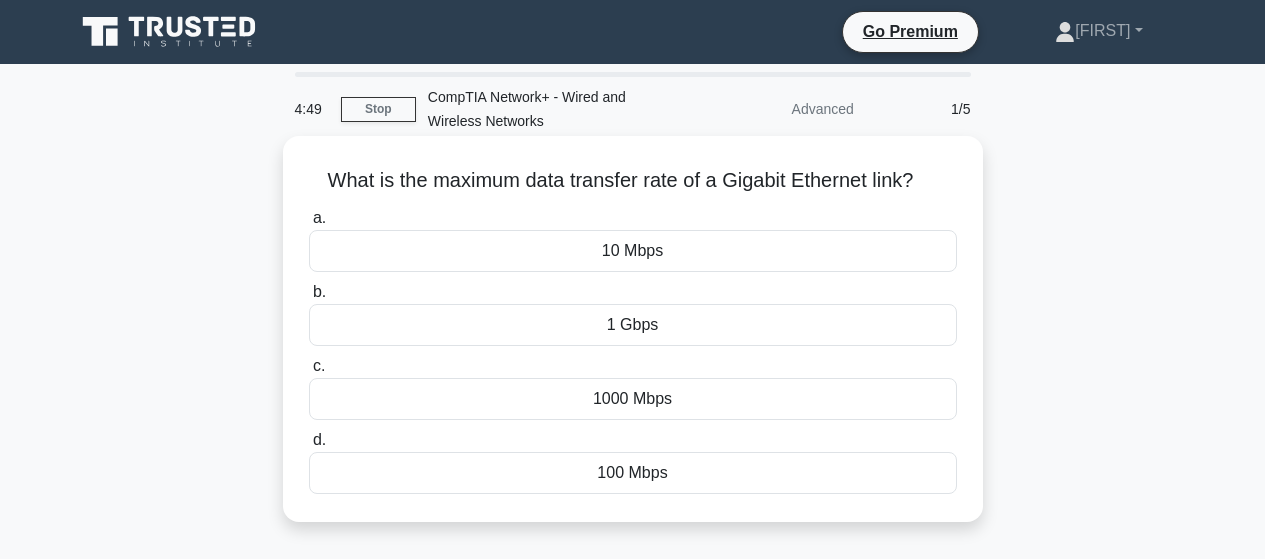 drag, startPoint x: 320, startPoint y: 180, endPoint x: 712, endPoint y: 500, distance: 506.02768 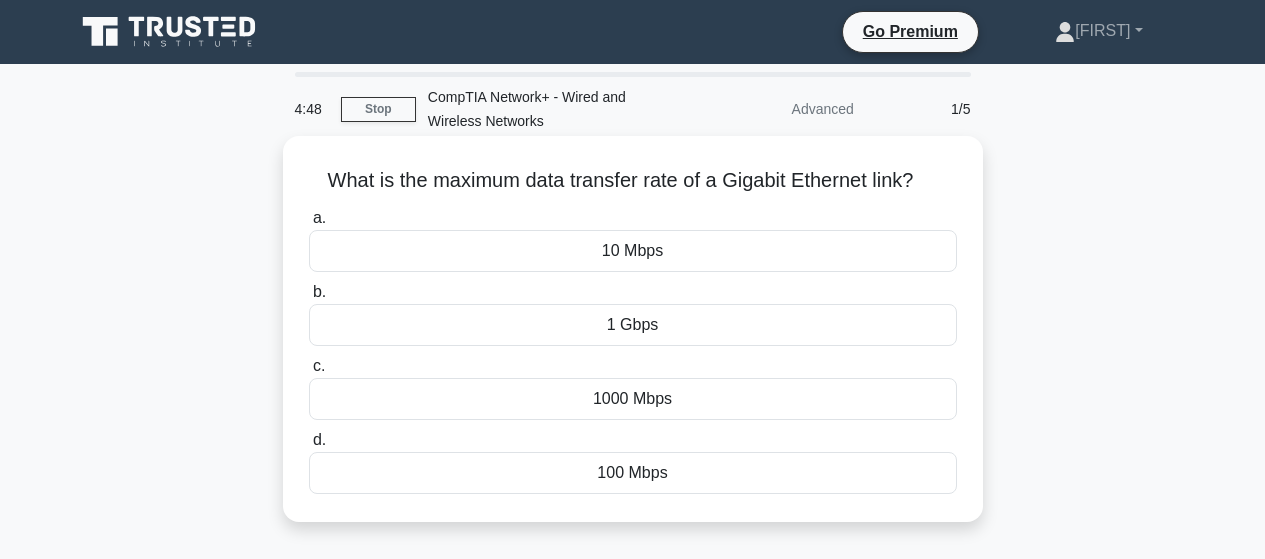 copy on "What is the maximum data transfer rate of a Gigabit Ethernet link?
.spinner_0XTQ{transform-origin:center;animation:spinner_y6GP .75s linear infinite}@keyframes spinner_y6GP{100%{transform:rotate(360deg)}}
a.
10 Mbps
b.
1 Gbps
c.
1000 Mbps
d.
100 Mbps" 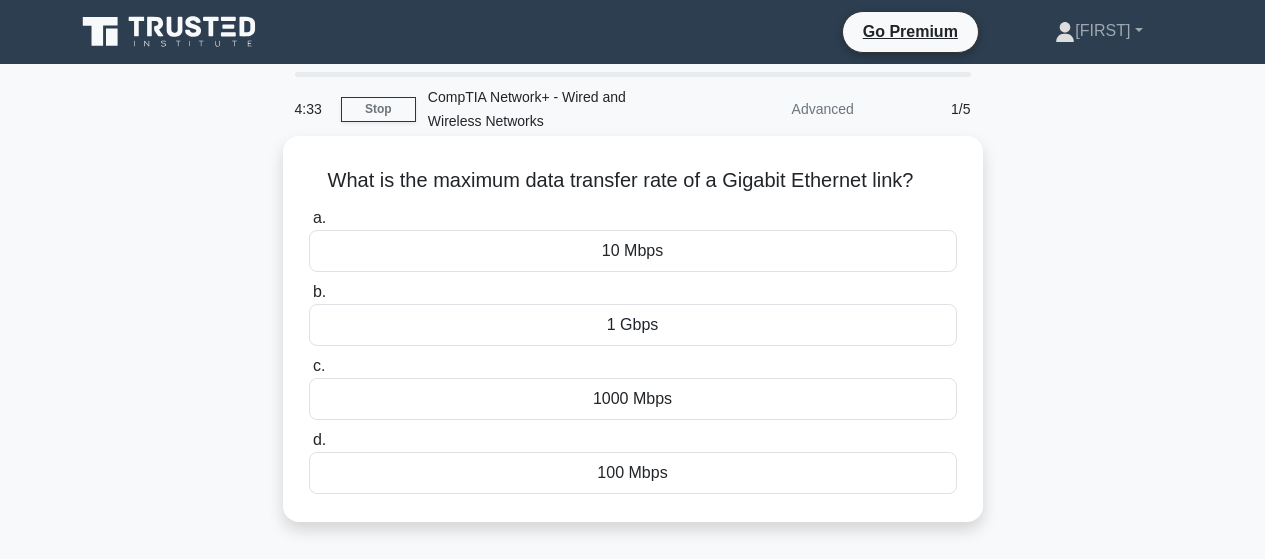 click on "1000 Mbps" at bounding box center [633, 399] 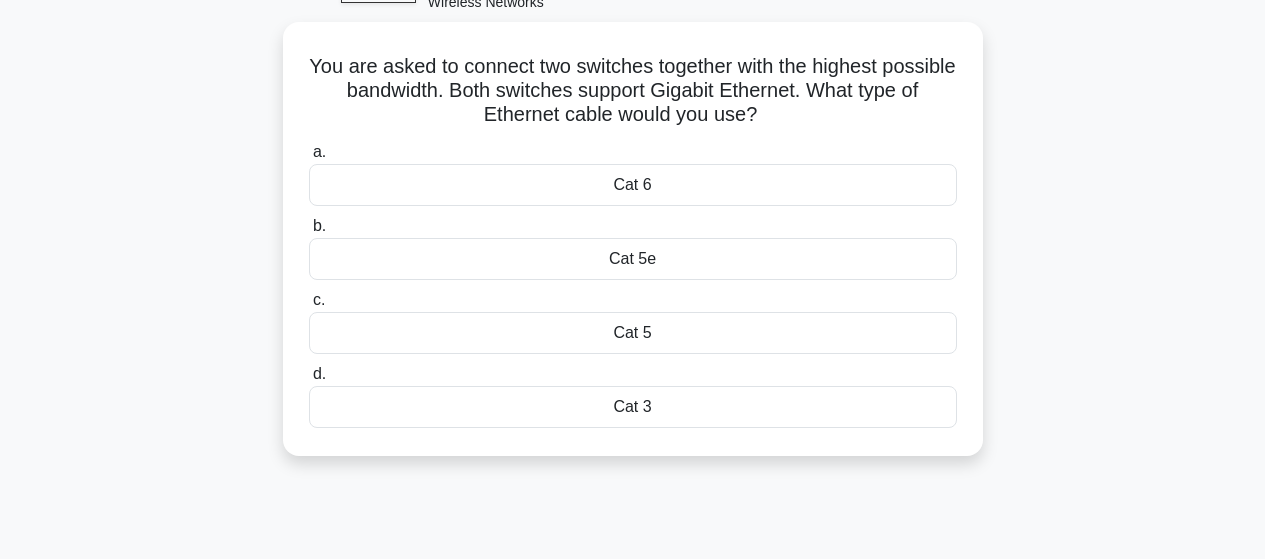 scroll, scrollTop: 138, scrollLeft: 0, axis: vertical 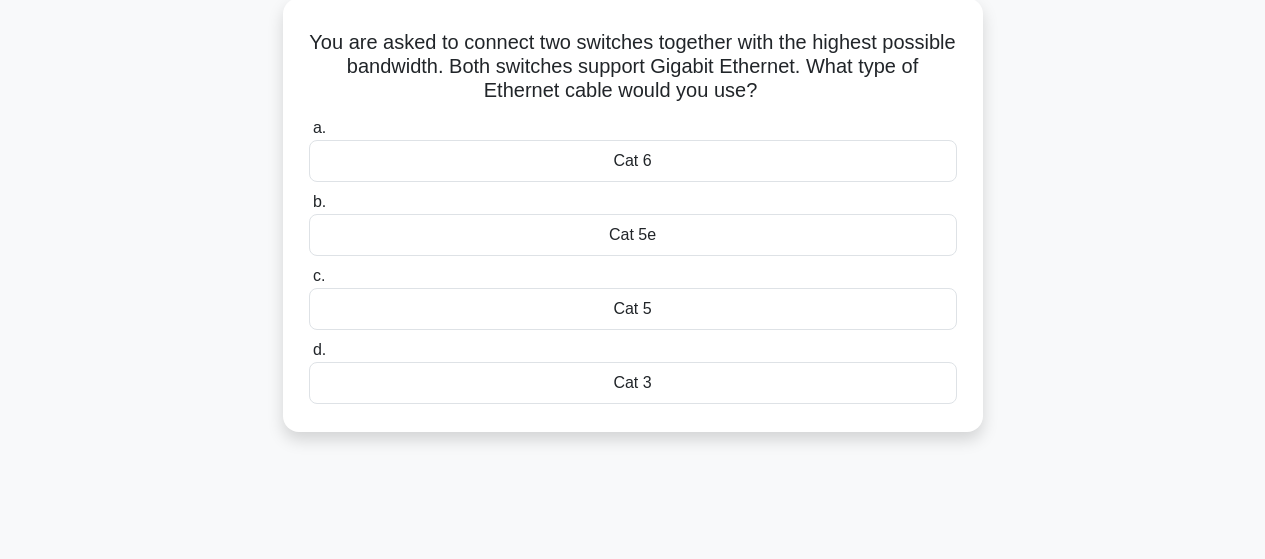 drag, startPoint x: 335, startPoint y: 31, endPoint x: 783, endPoint y: 399, distance: 579.76544 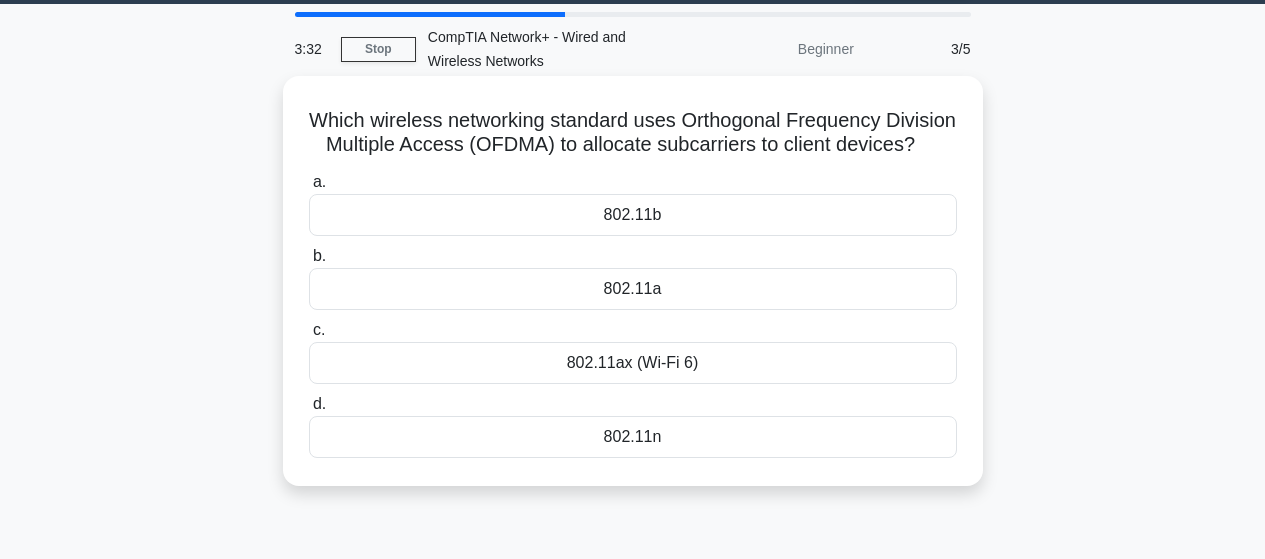 scroll, scrollTop: 58, scrollLeft: 0, axis: vertical 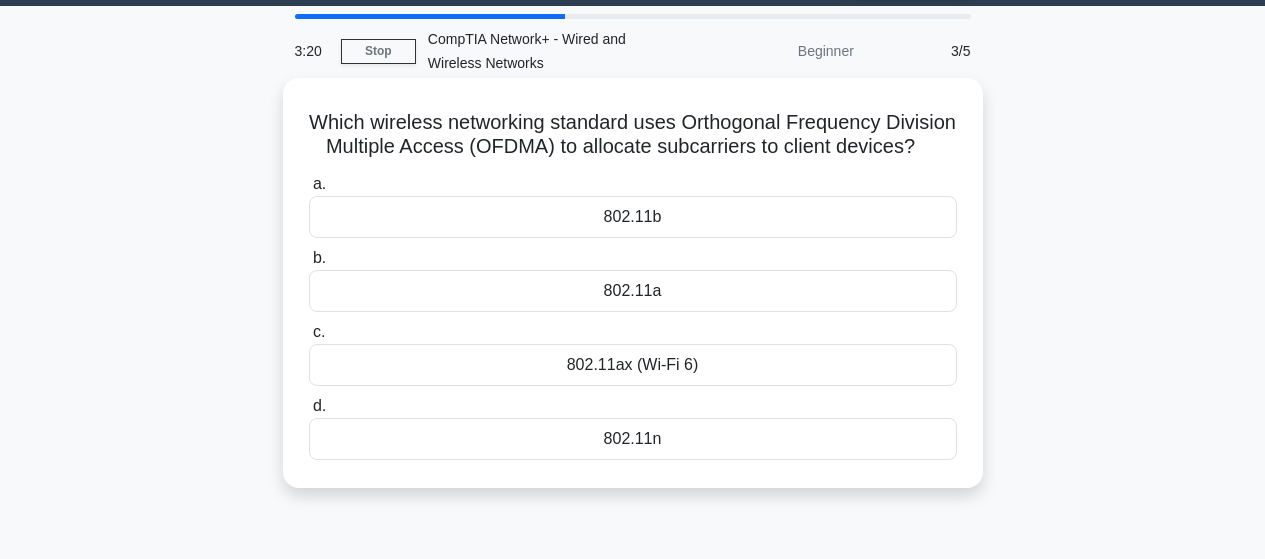 click on "802.11a" at bounding box center (633, 291) 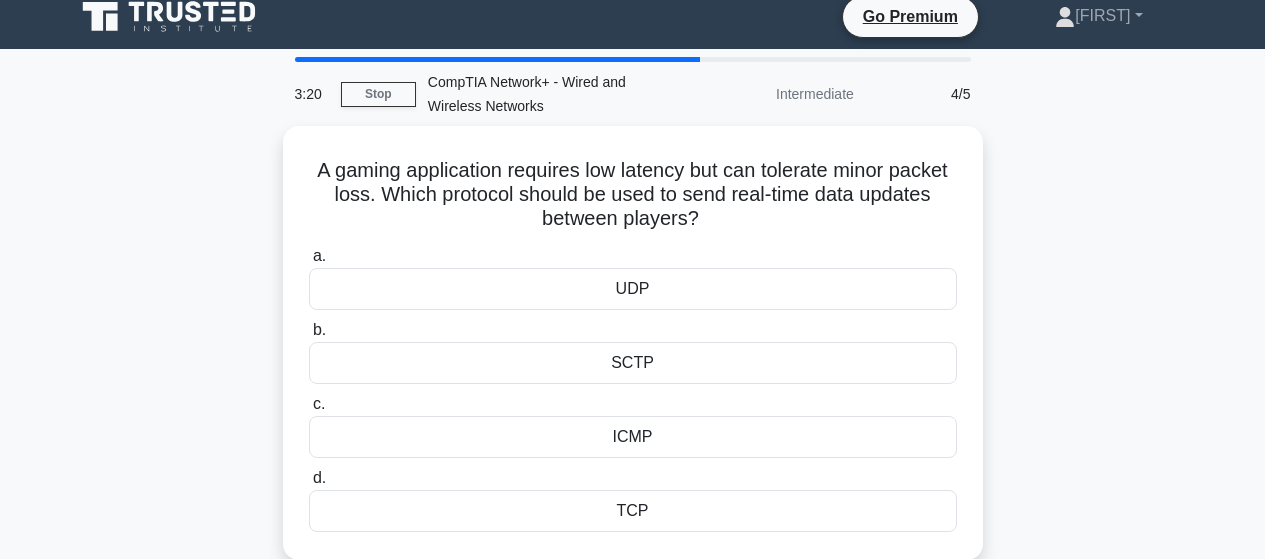 scroll, scrollTop: 0, scrollLeft: 0, axis: both 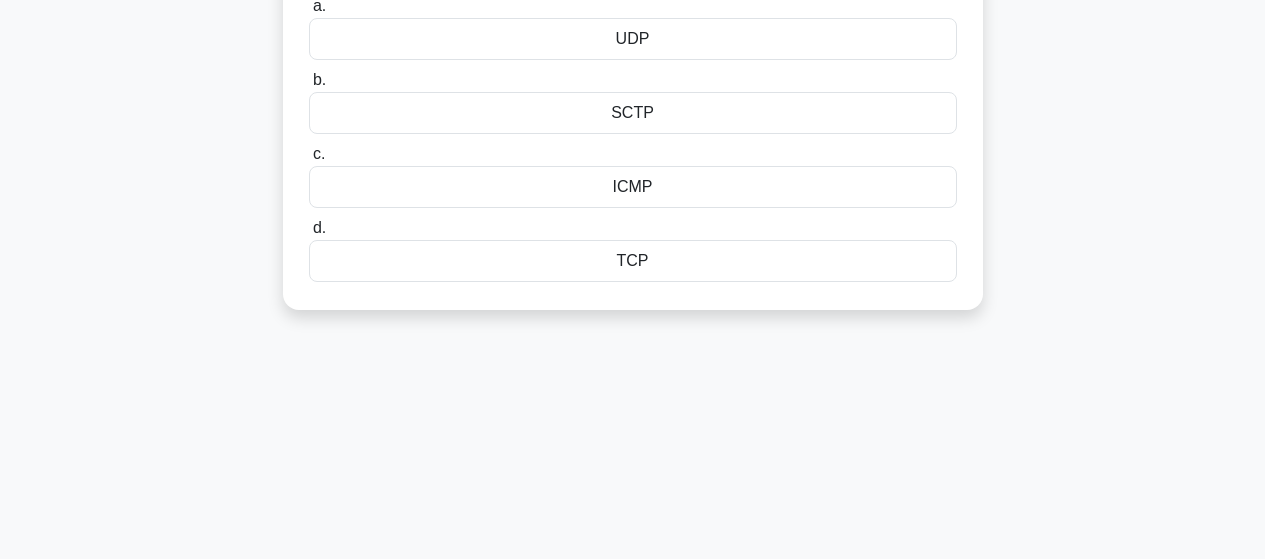 drag, startPoint x: 325, startPoint y: 179, endPoint x: 717, endPoint y: 202, distance: 392.67416 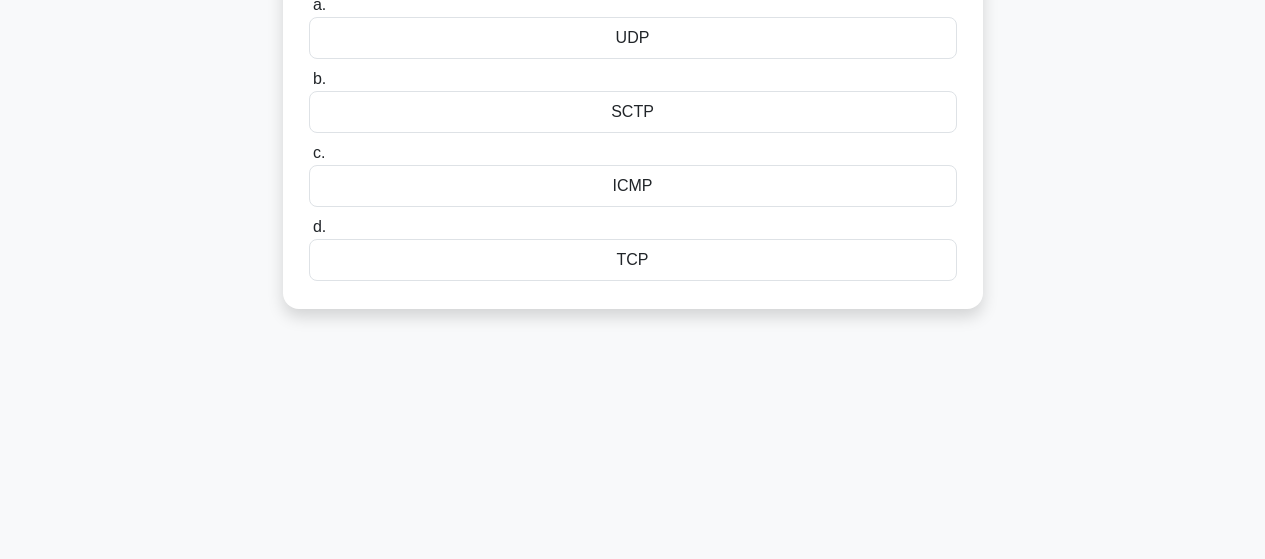 click on "a.
UDP
b.
SCTP
c." at bounding box center (633, 137) 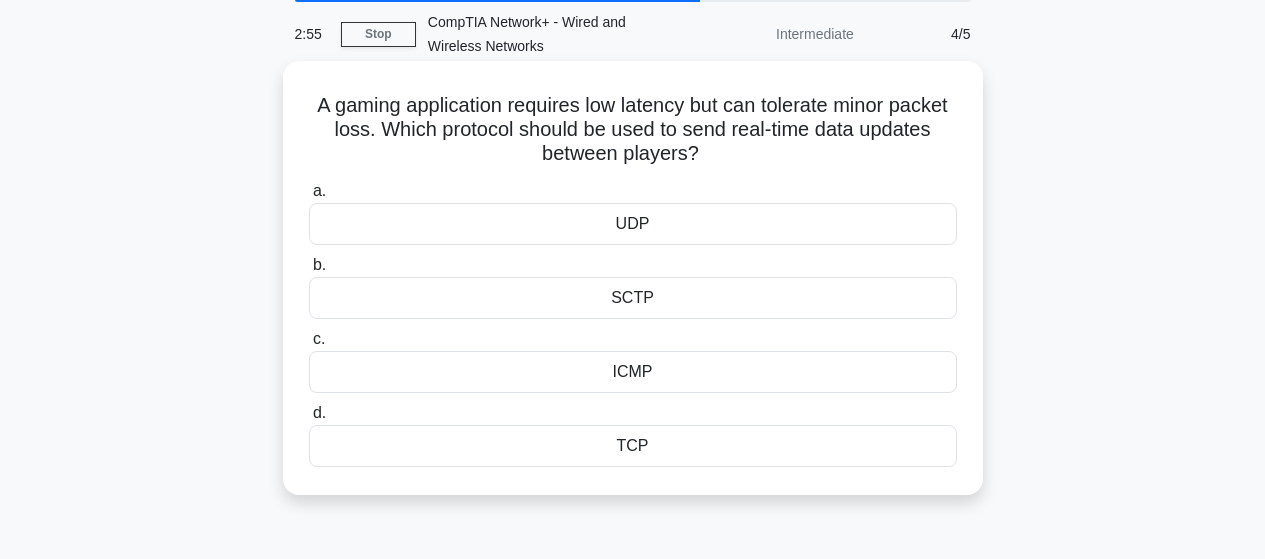 scroll, scrollTop: 73, scrollLeft: 0, axis: vertical 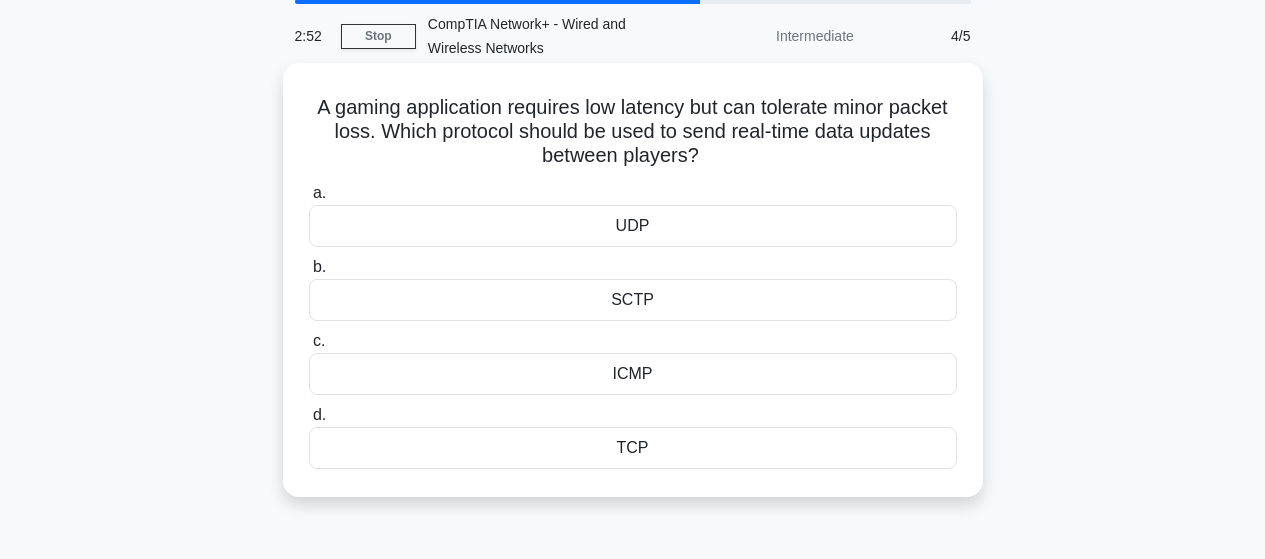 drag, startPoint x: 342, startPoint y: 119, endPoint x: 736, endPoint y: 484, distance: 537.08563 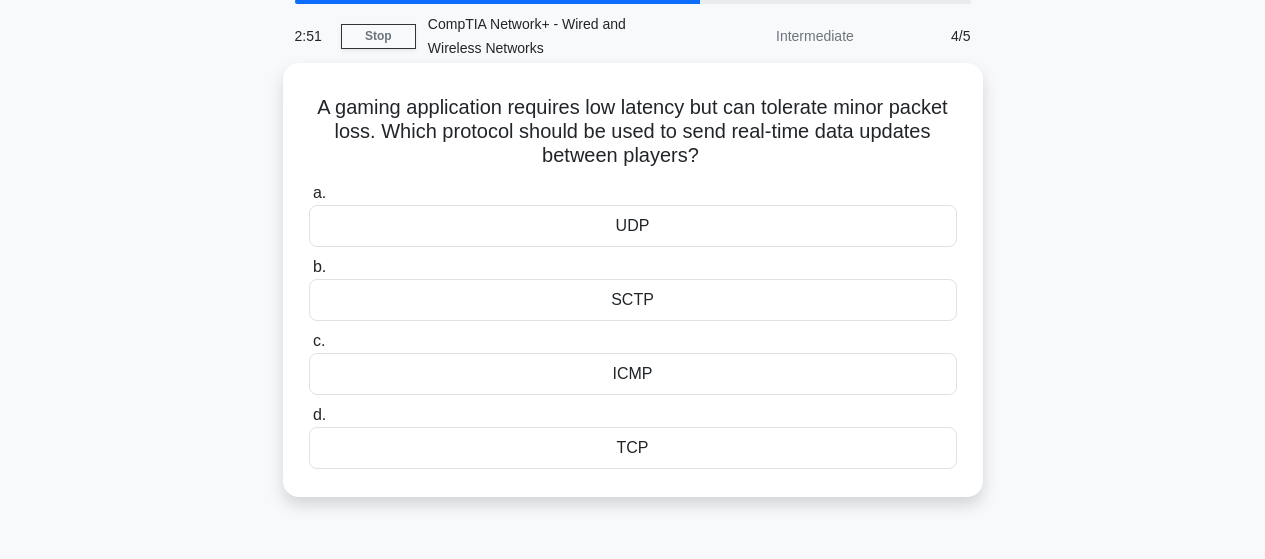 copy on "A gaming application requires low latency but can tolerate minor packet loss. Which protocol should be used to send real-time data updates between players?
.spinner_0XTQ{transform-origin:center;animation:spinner_y6GP .75s linear infinite}@keyframes spinner_y6GP{100%{transform:rotate(360deg)}}
a.
UDP
b.
SCTP
c.
ICMP
d.
TCP" 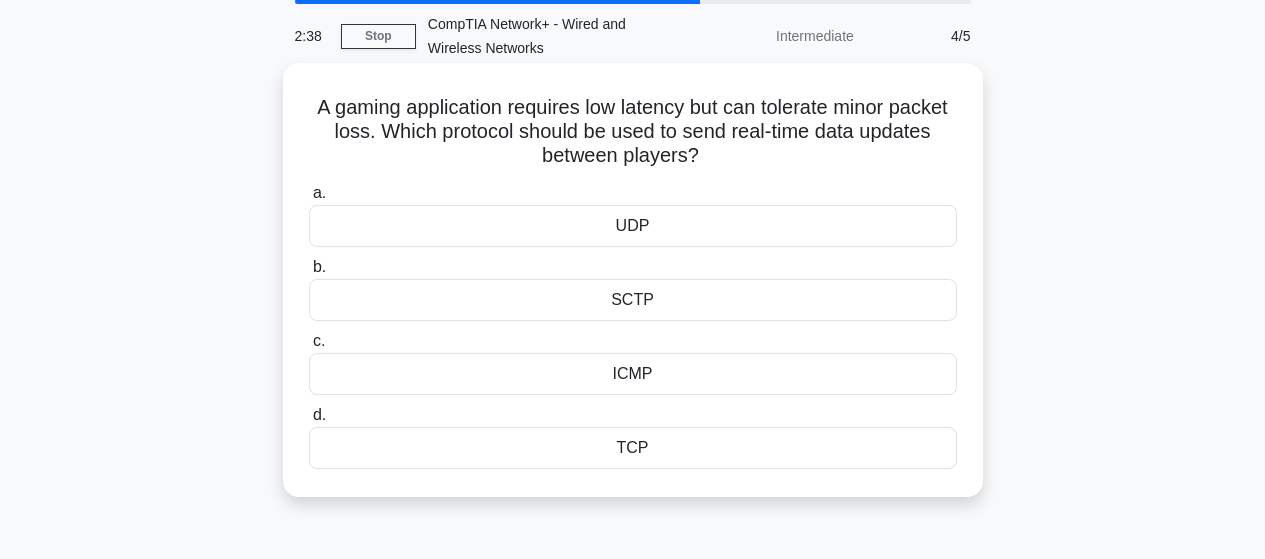 click on "UDP" at bounding box center [633, 226] 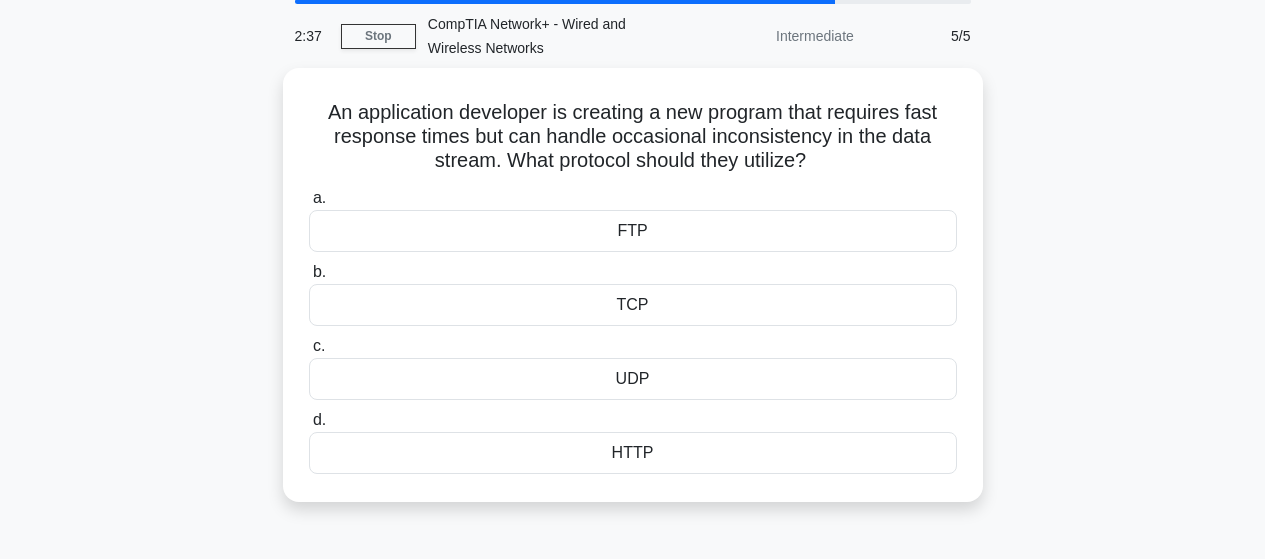 scroll, scrollTop: 0, scrollLeft: 0, axis: both 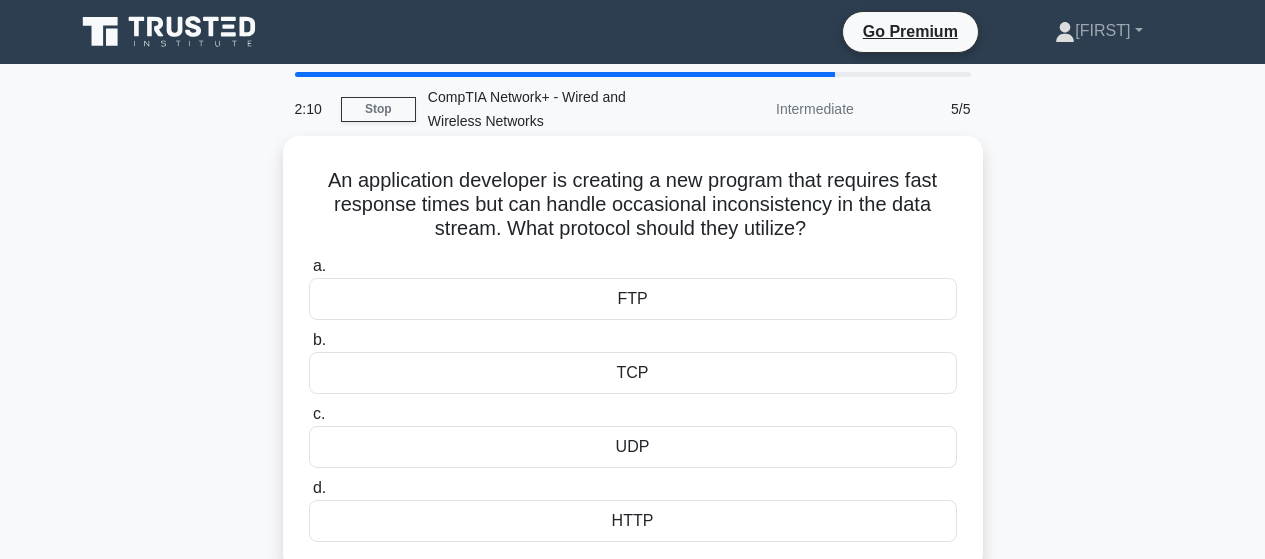 click on "UDP" at bounding box center (633, 447) 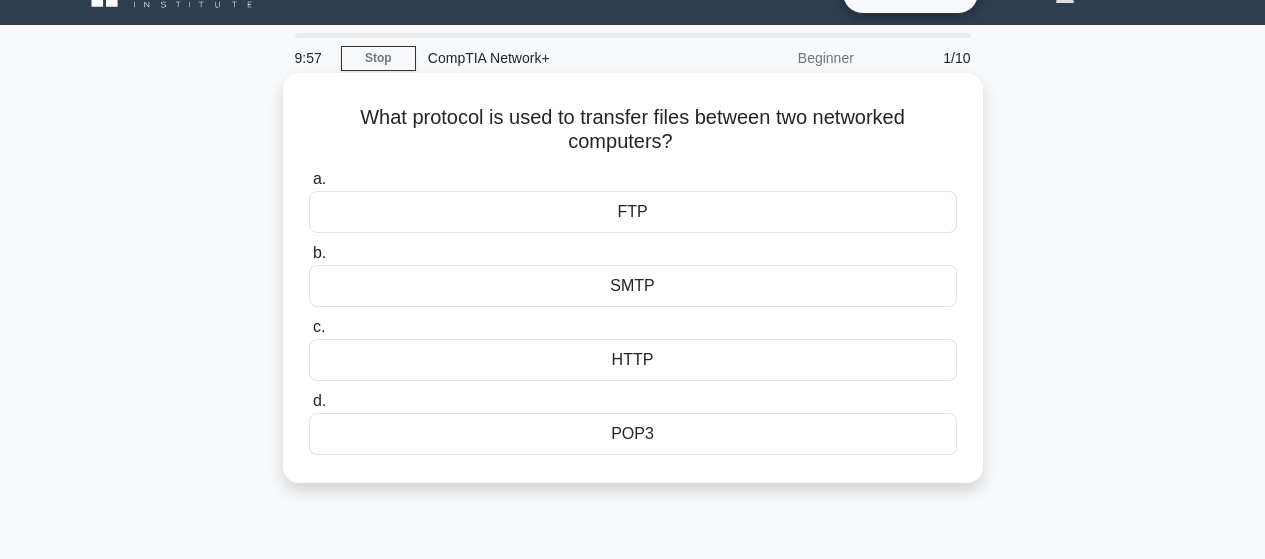 scroll, scrollTop: 40, scrollLeft: 0, axis: vertical 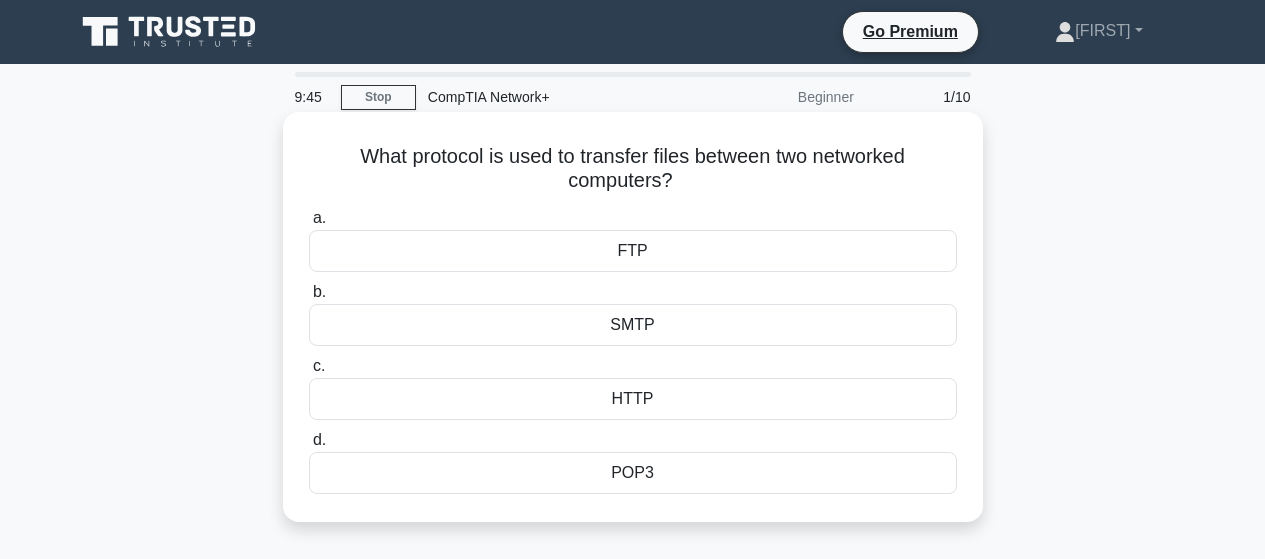 click on "FTP" at bounding box center (633, 251) 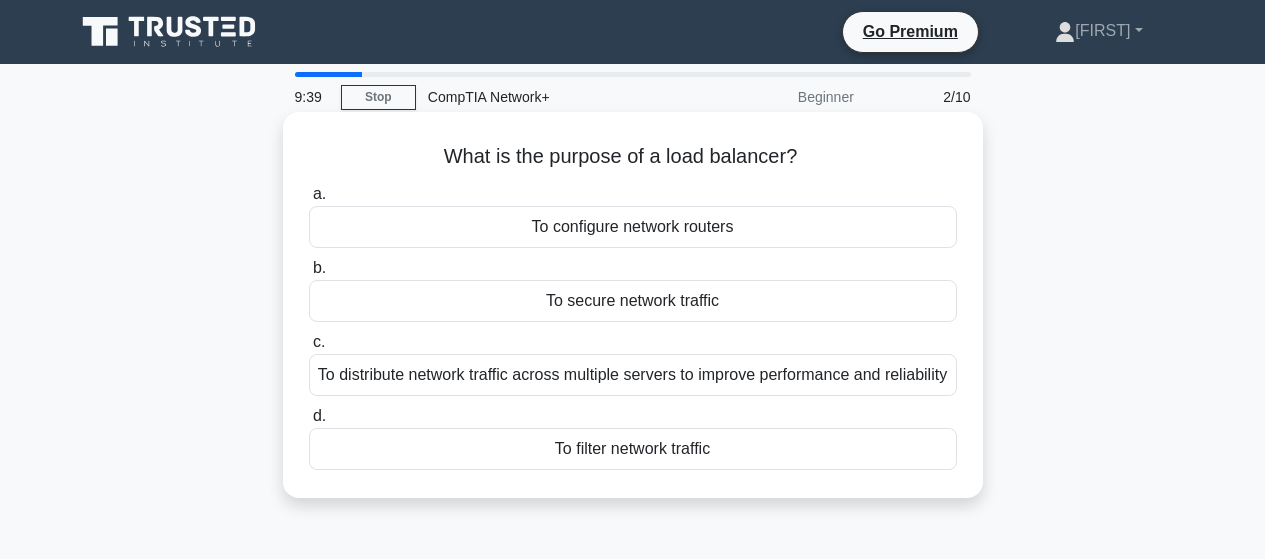 click on "To distribute network traffic across multiple servers to improve performance and reliability" at bounding box center [633, 375] 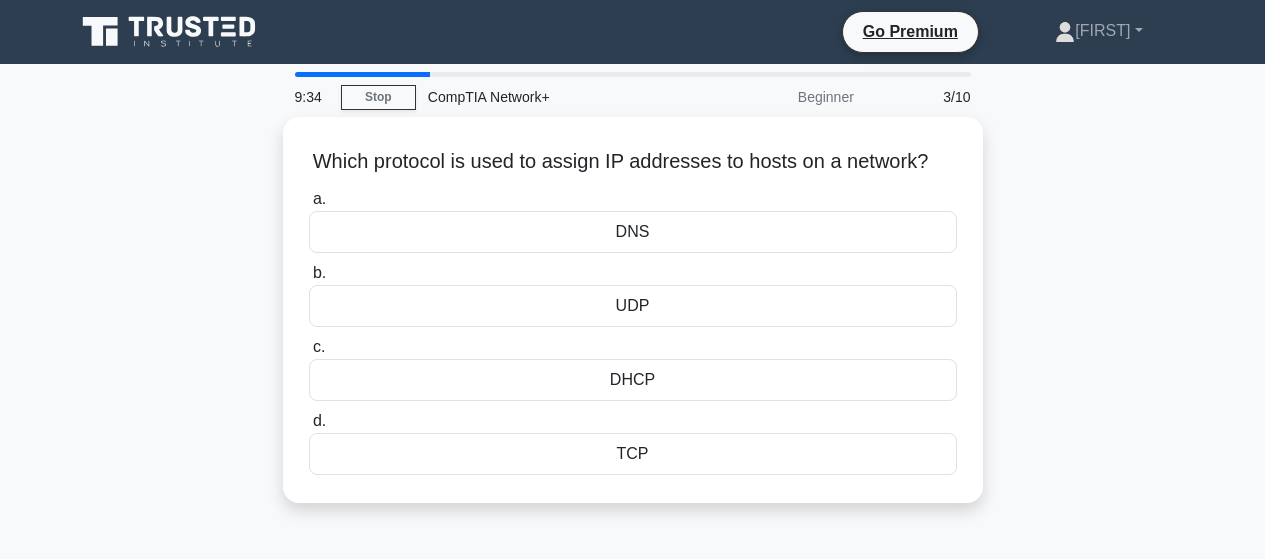 click on "DHCP" at bounding box center [633, 380] 